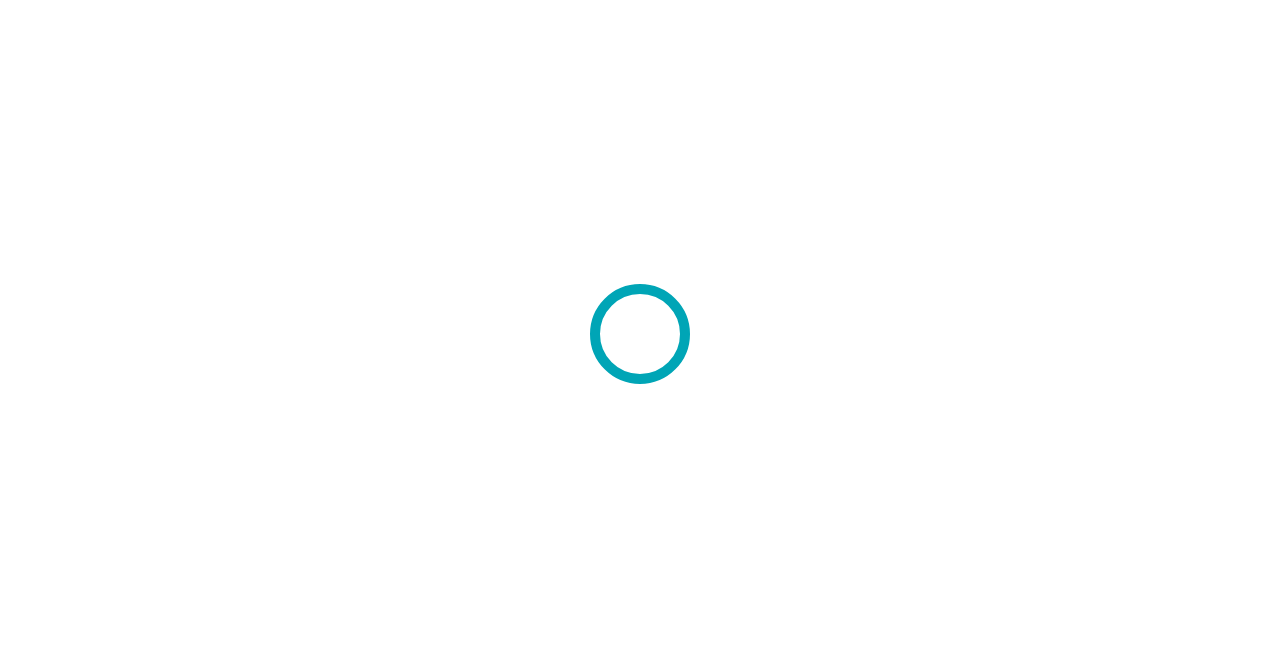 scroll, scrollTop: 0, scrollLeft: 0, axis: both 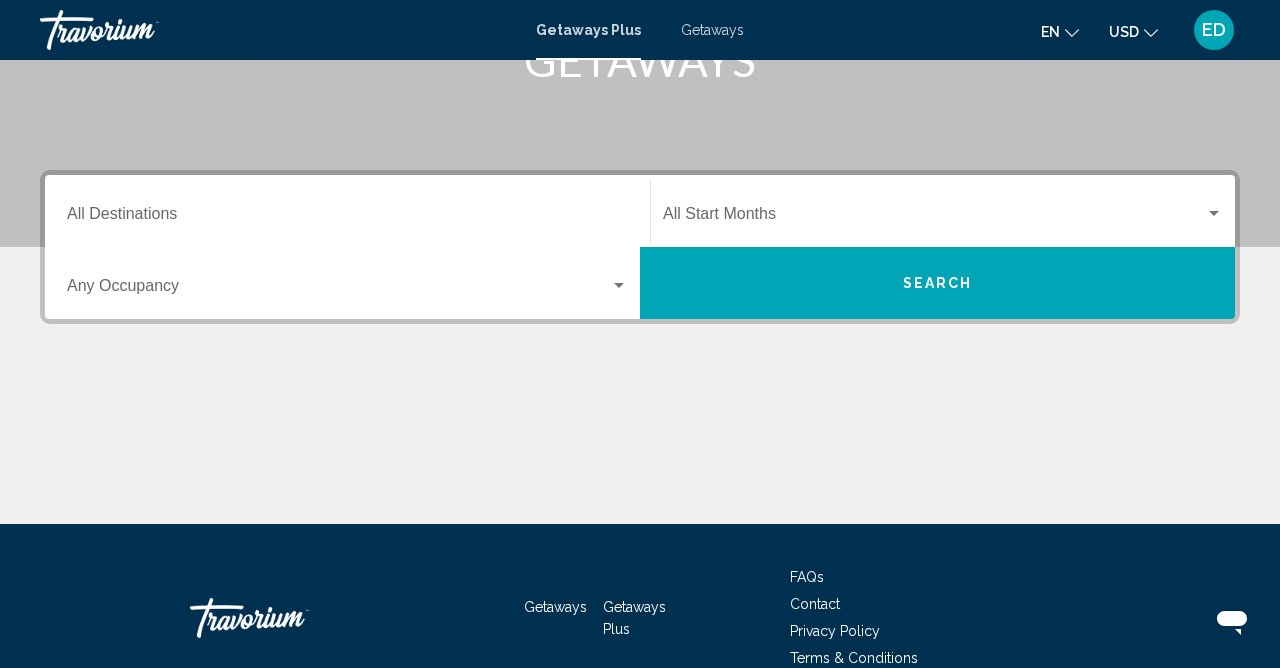 click on "Destination All Destinations" at bounding box center (347, 218) 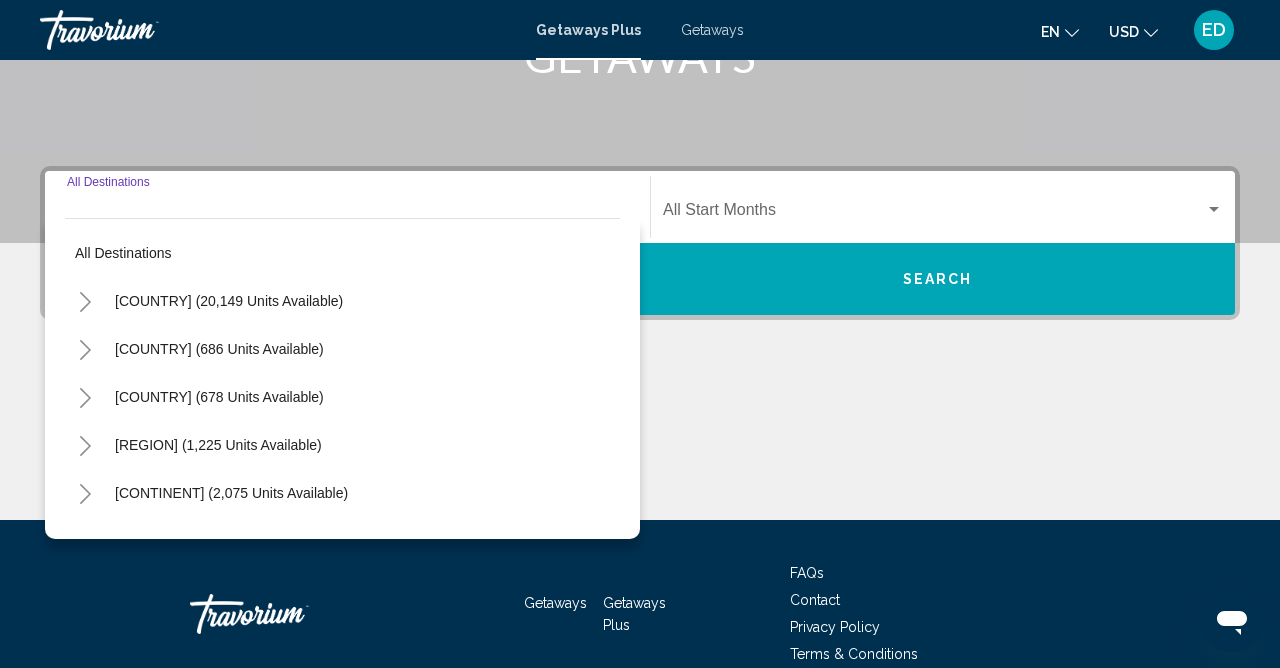 scroll, scrollTop: 454, scrollLeft: 0, axis: vertical 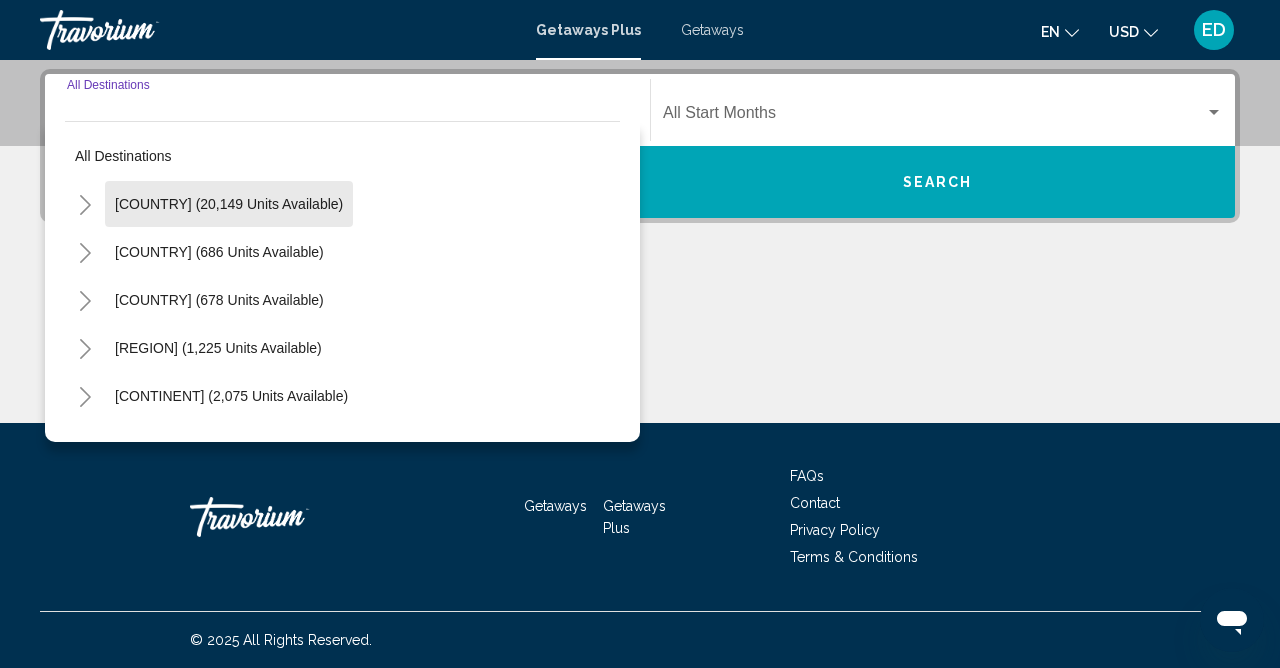 click on "[COUNTRY] ([NUMBER] units available)" at bounding box center (219, 252) 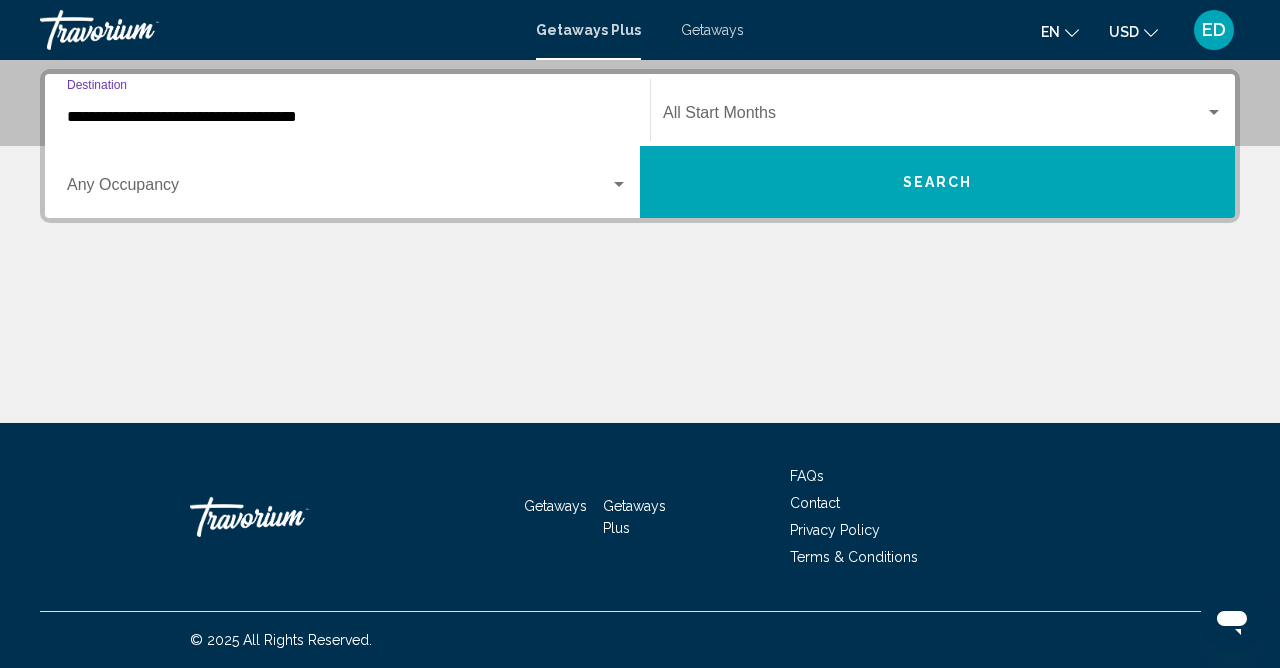 click on "Start Month All Start Months" 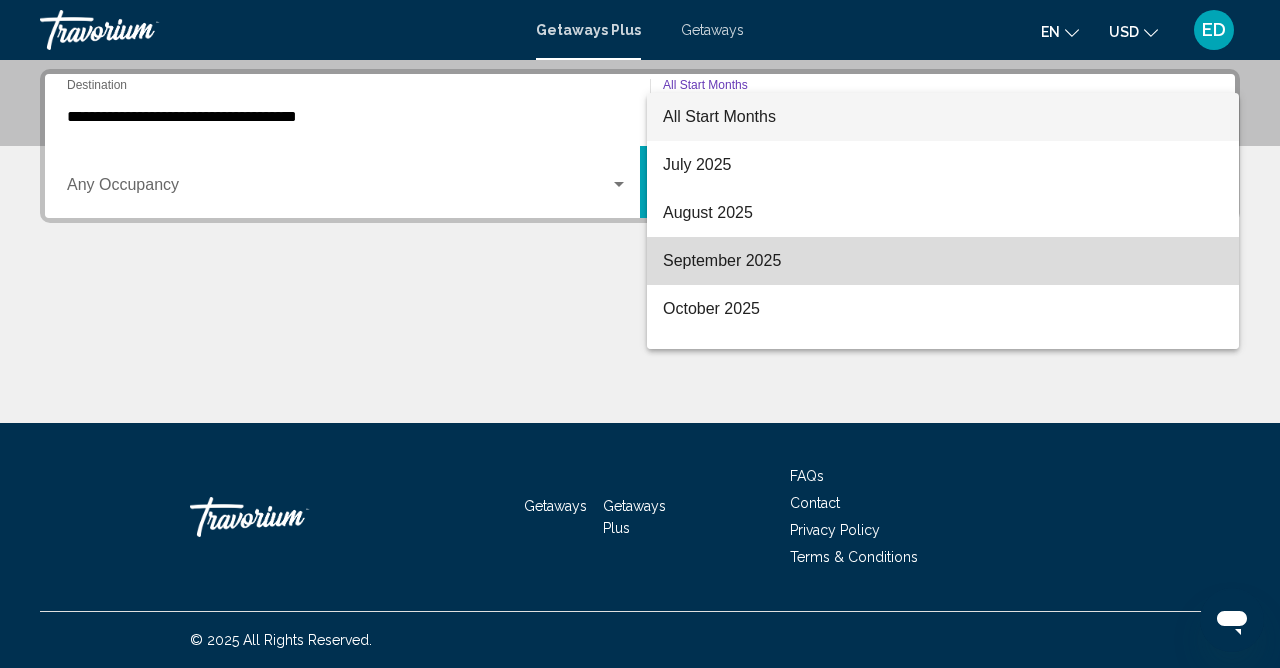click on "September 2025" at bounding box center [943, 261] 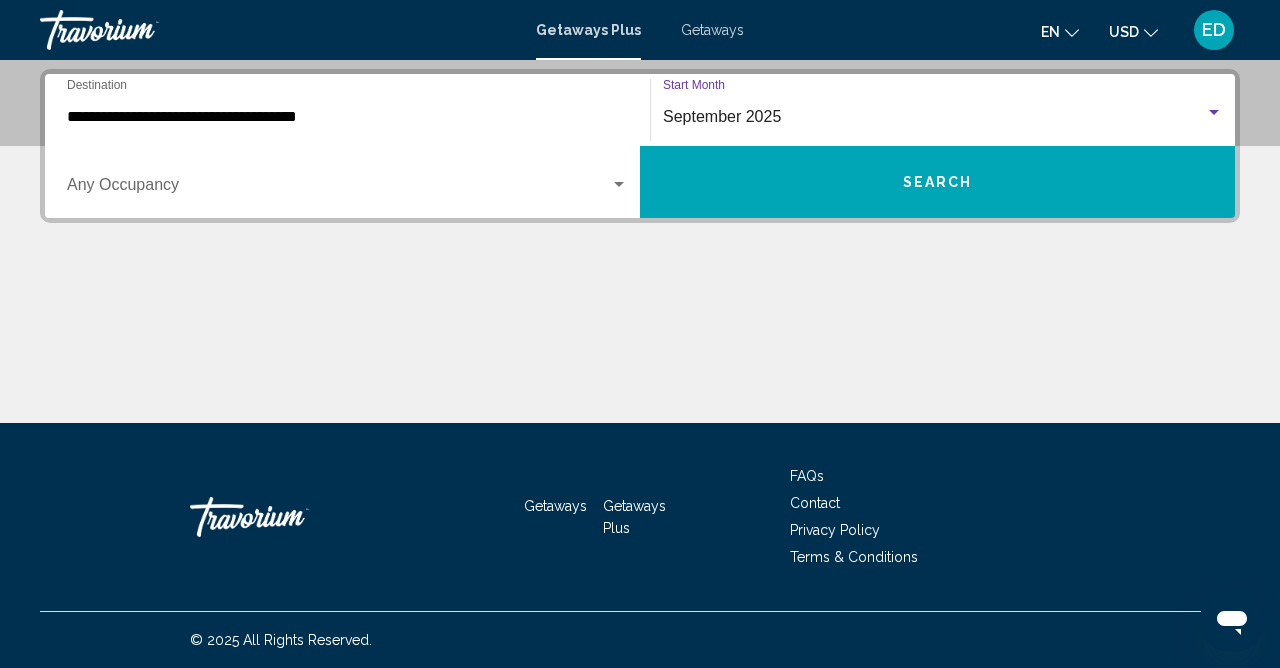 click on "Search" at bounding box center (937, 182) 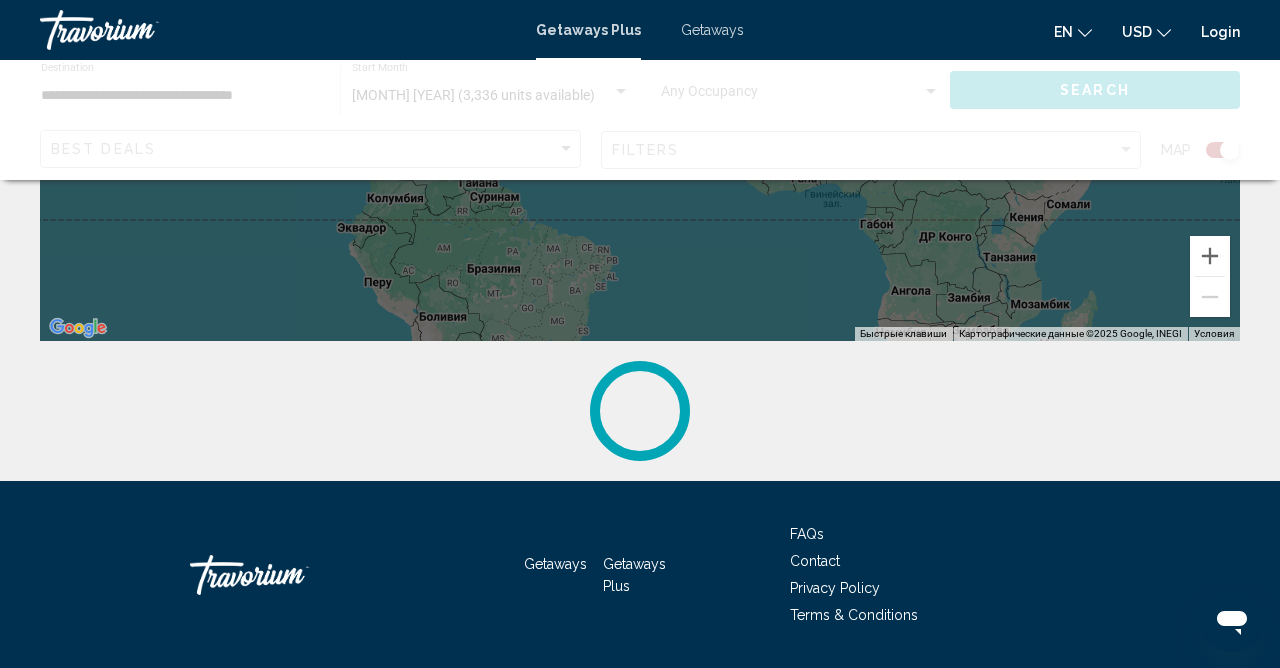 scroll, scrollTop: 517, scrollLeft: 0, axis: vertical 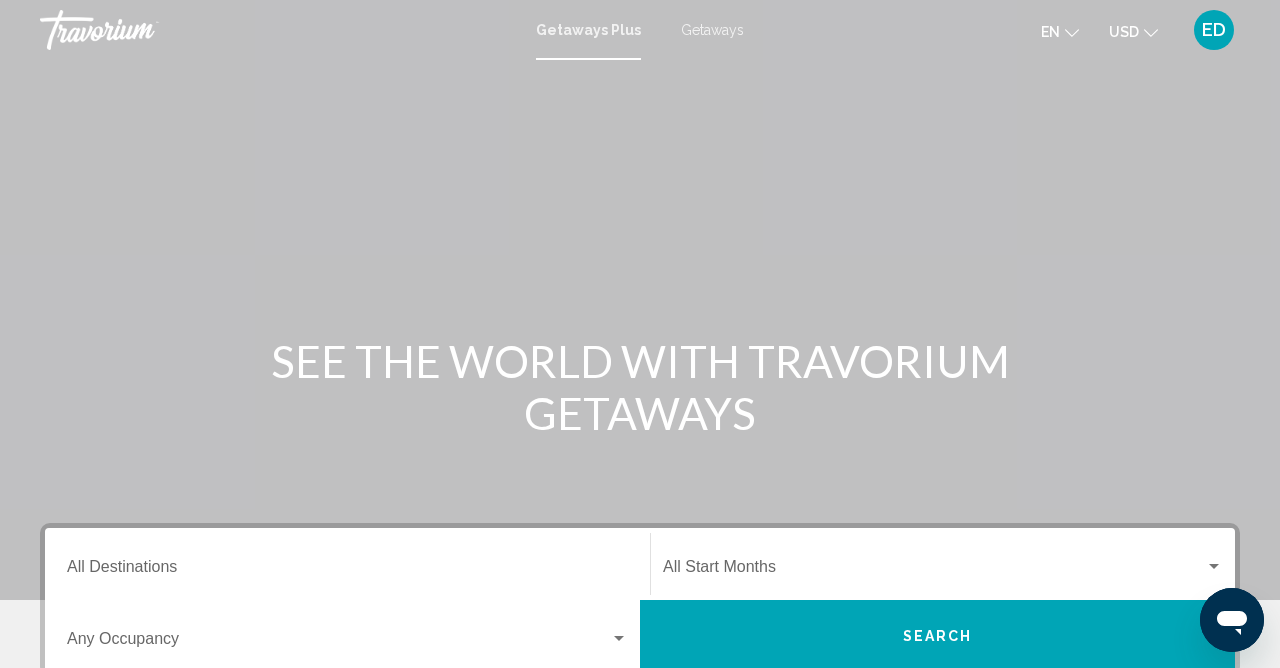 click on "Destination All Destinations" at bounding box center [347, 564] 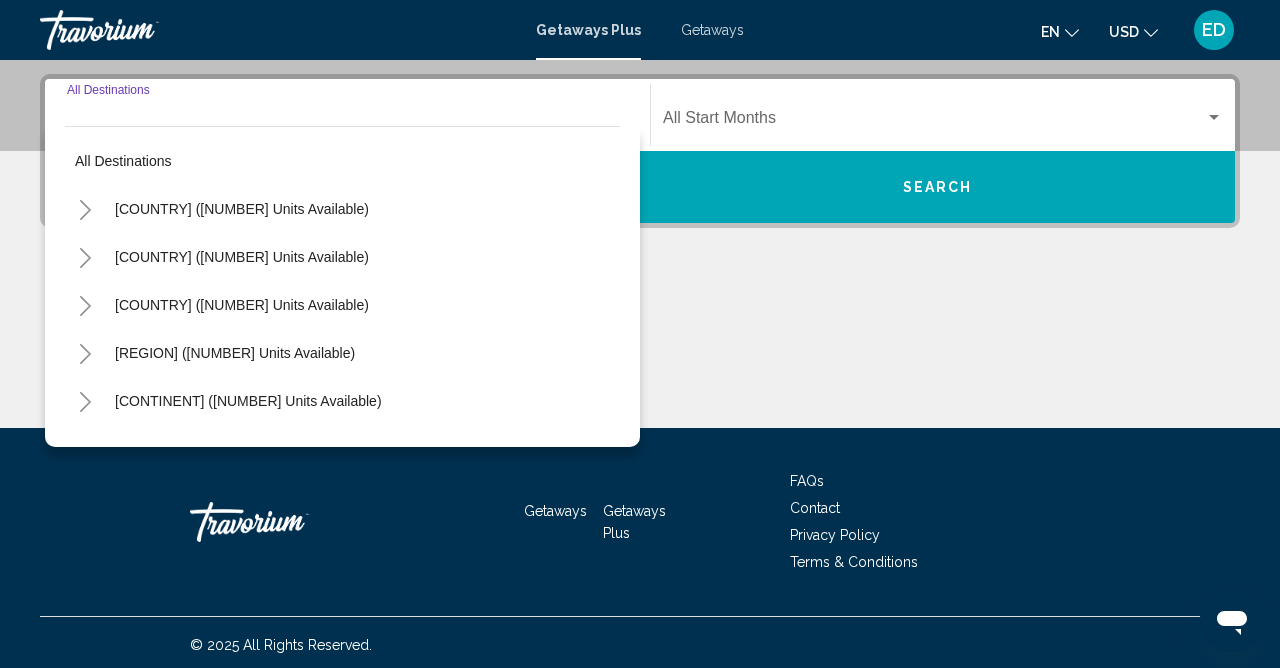 scroll, scrollTop: 454, scrollLeft: 0, axis: vertical 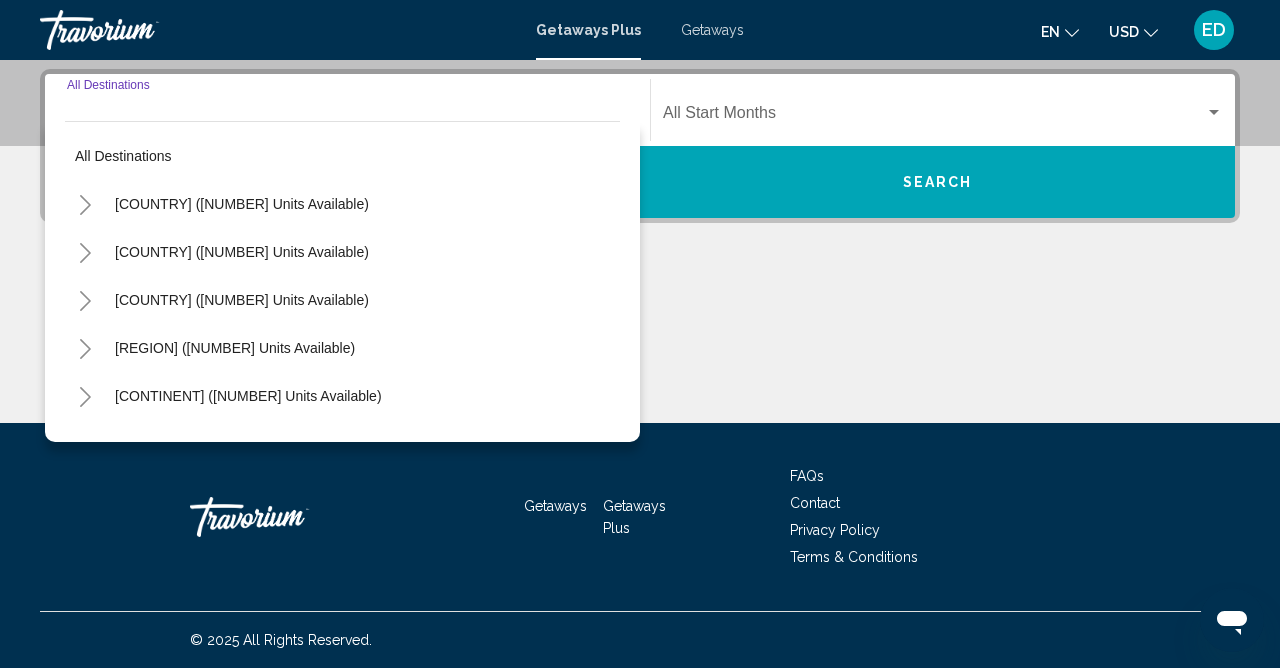click on "[COUNTRY] ([NUMBER] units available)" at bounding box center [242, 252] 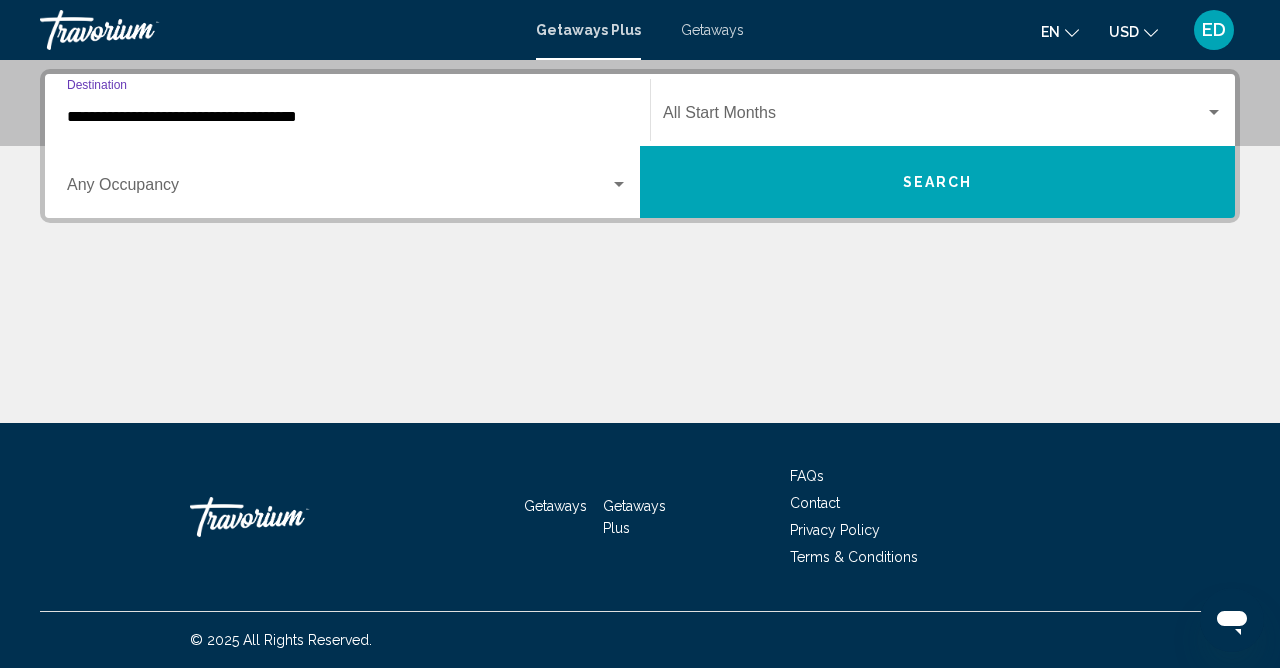 click at bounding box center [934, 117] 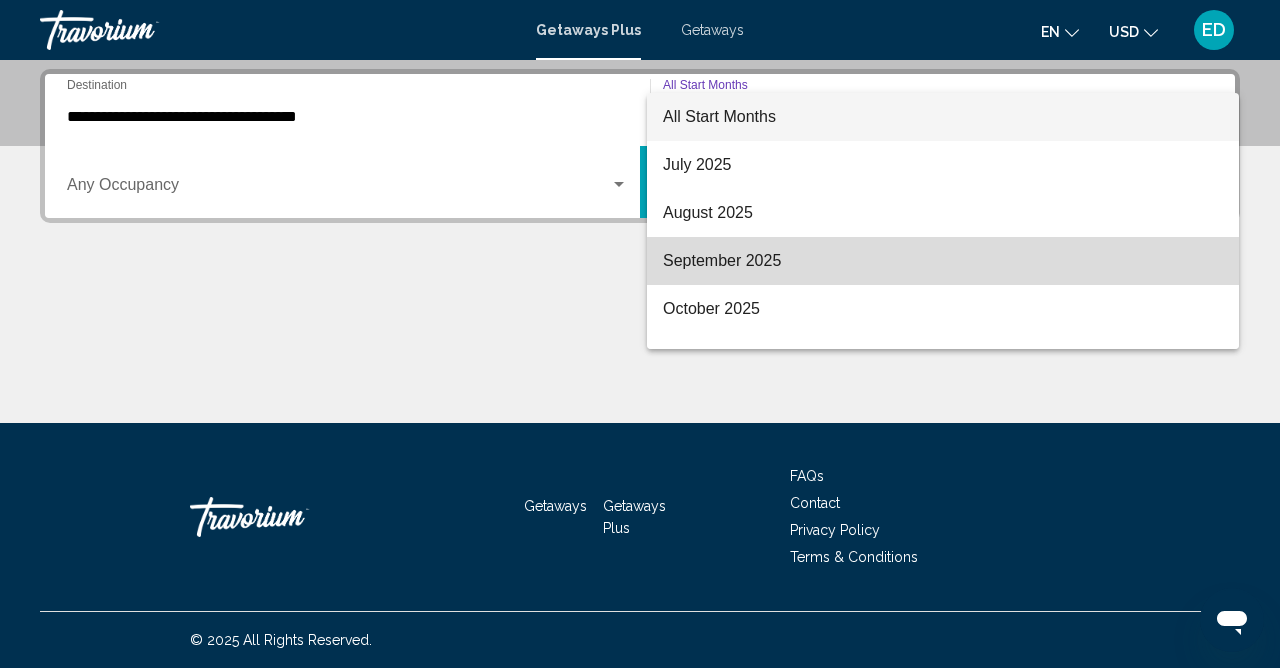 click on "September 2025" at bounding box center [943, 261] 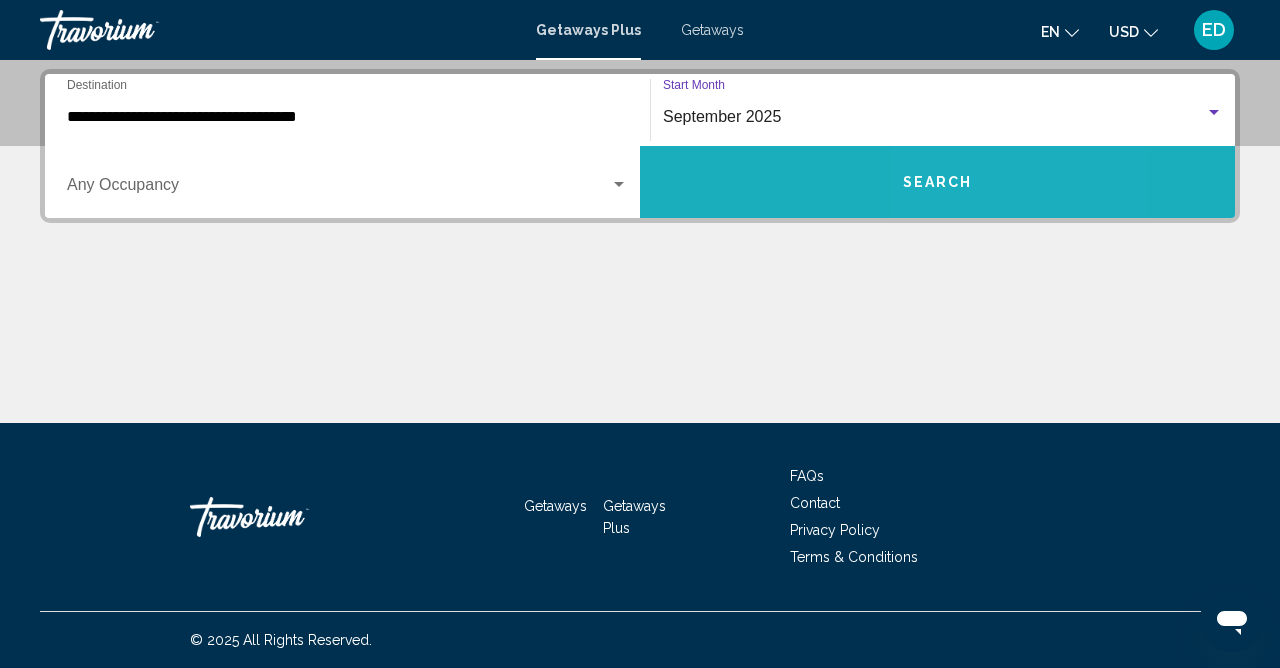 click on "Search" at bounding box center (937, 182) 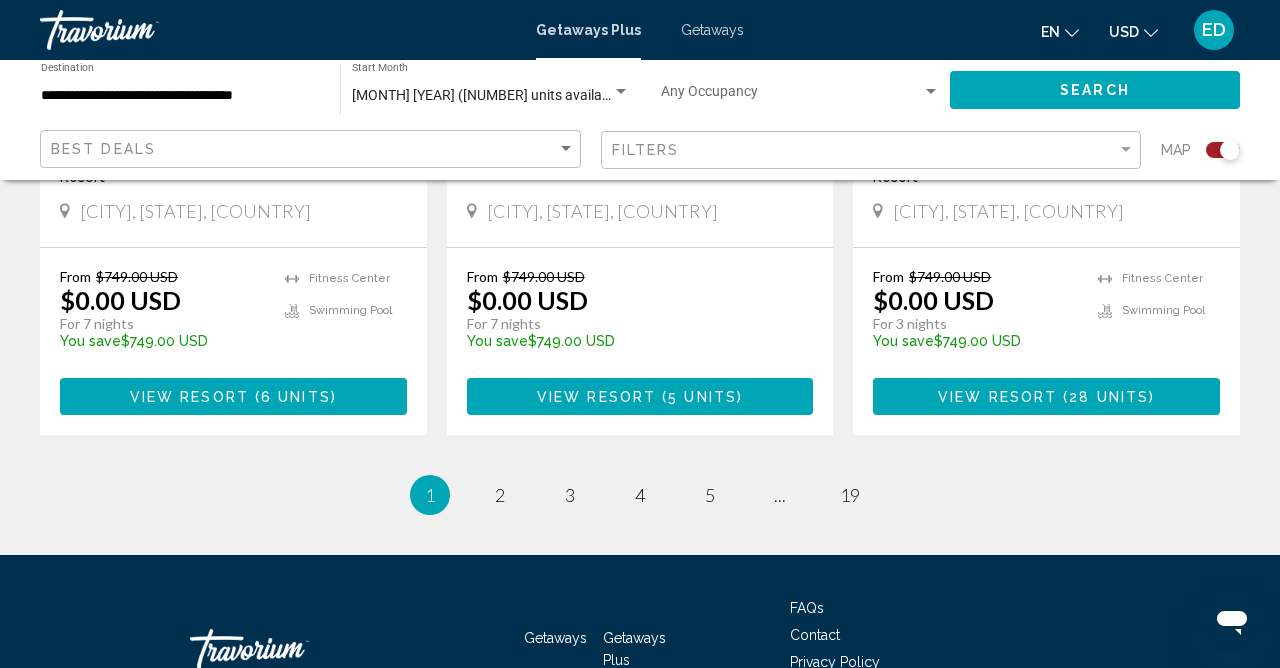 scroll, scrollTop: 3262, scrollLeft: 0, axis: vertical 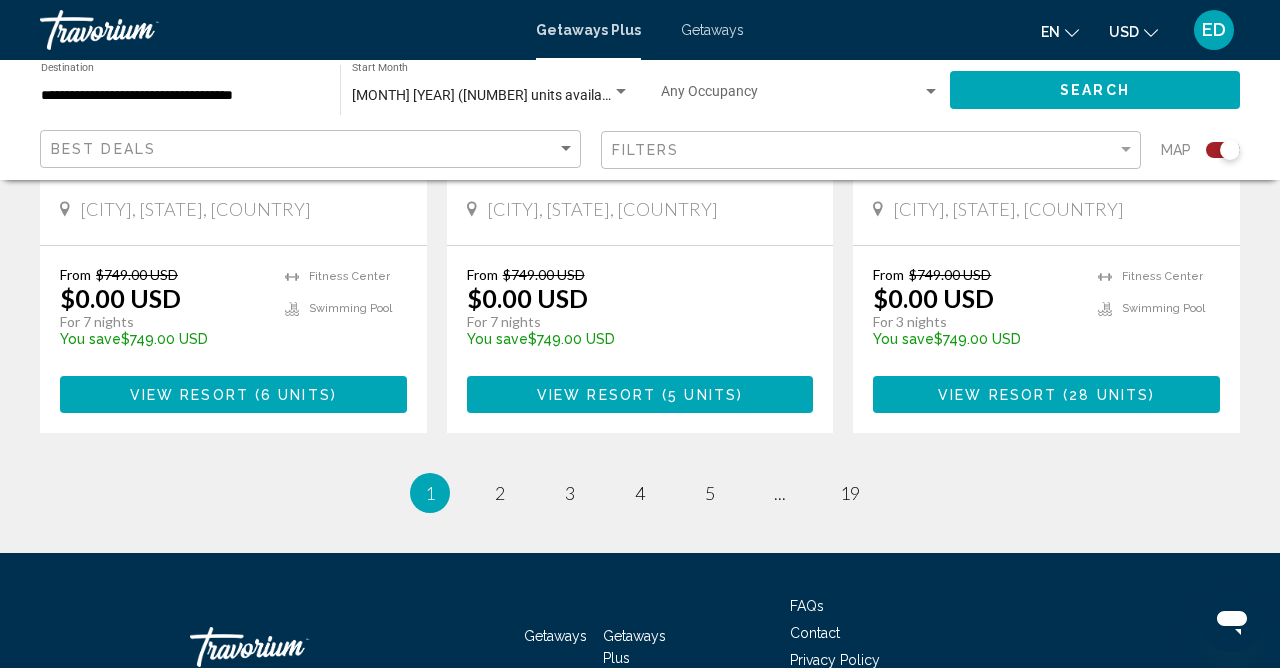 click on "**********" at bounding box center [180, 96] 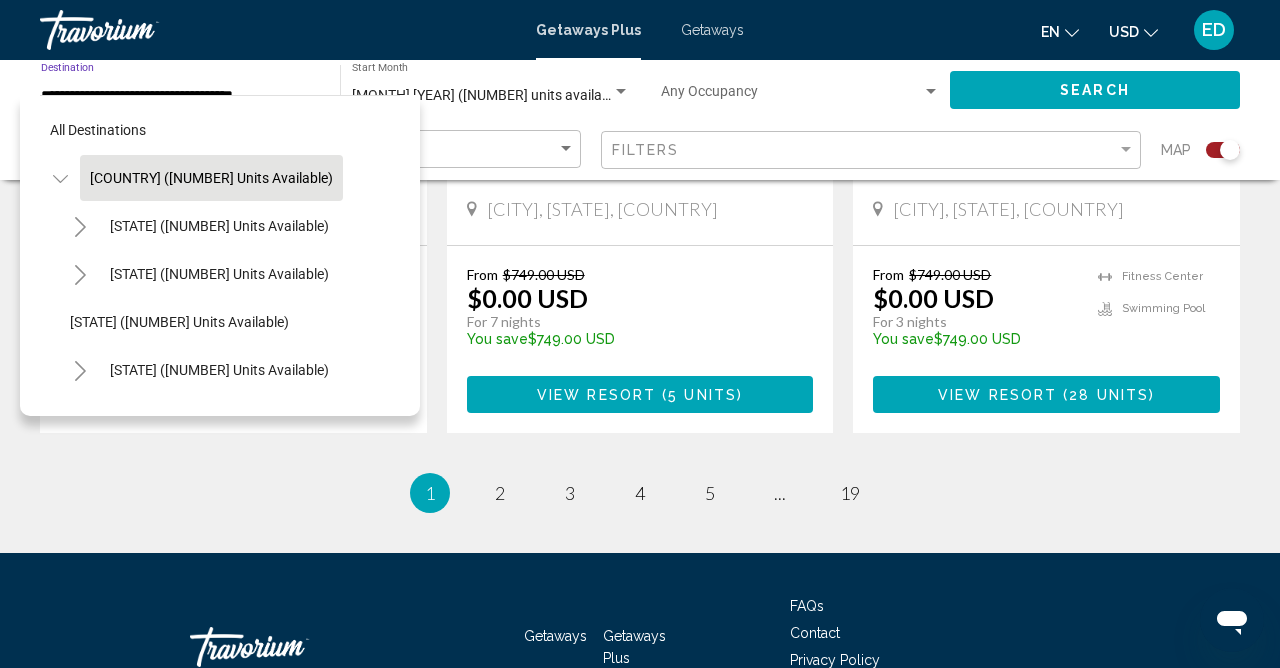 click 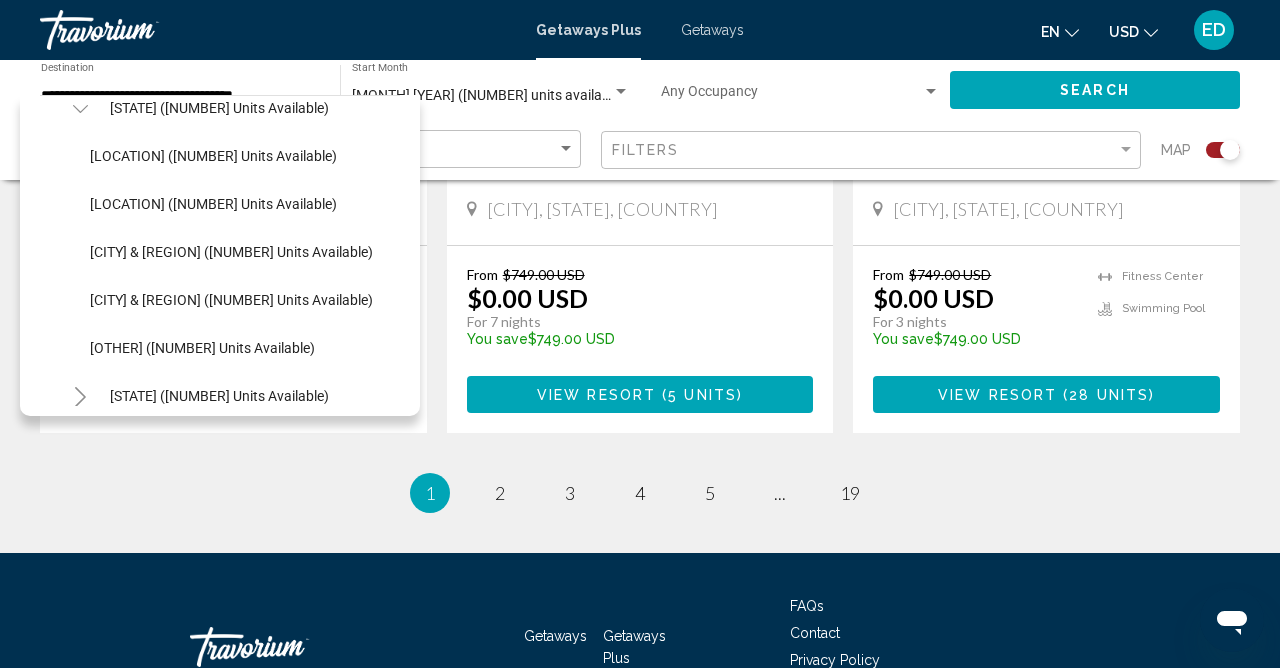 scroll, scrollTop: 263, scrollLeft: 0, axis: vertical 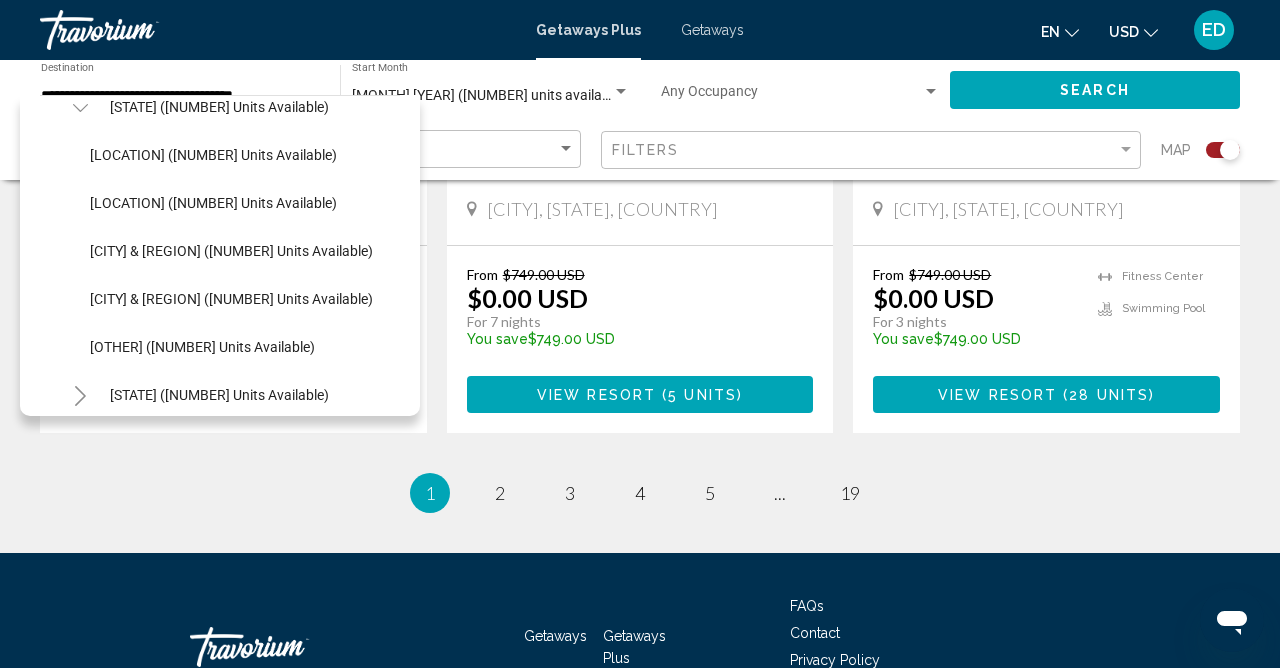 click on "[CITY] & [REGION] ([NUMBER] units available)" 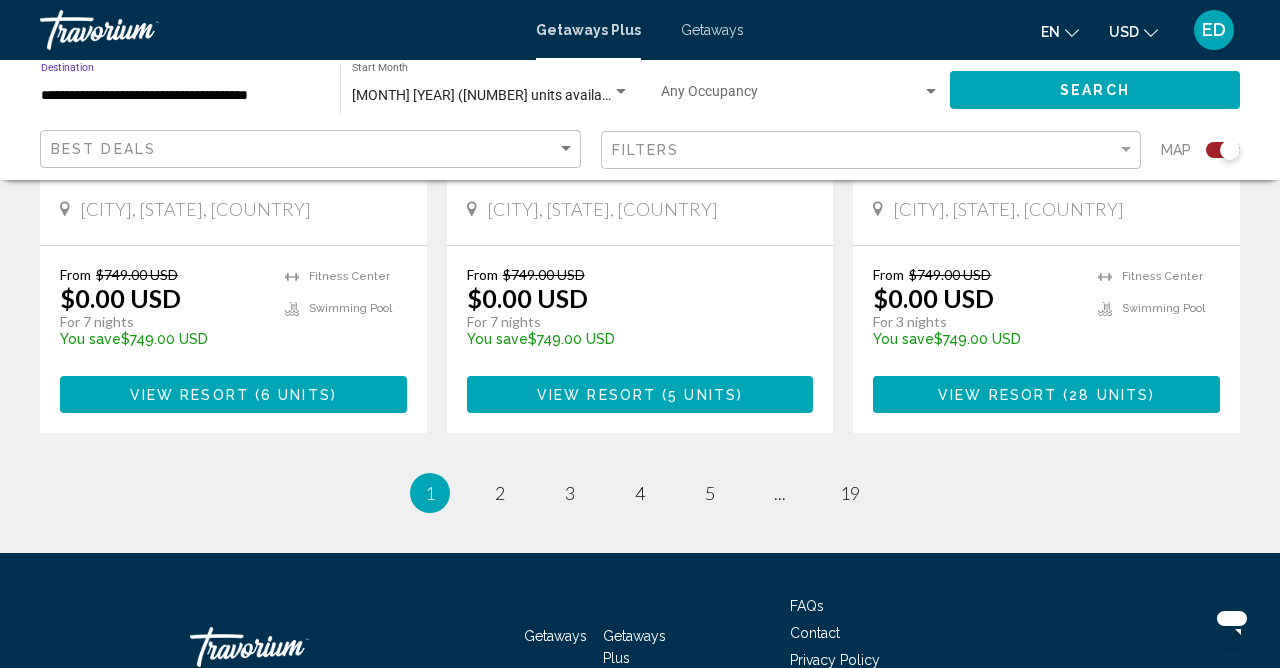 click at bounding box center [791, 96] 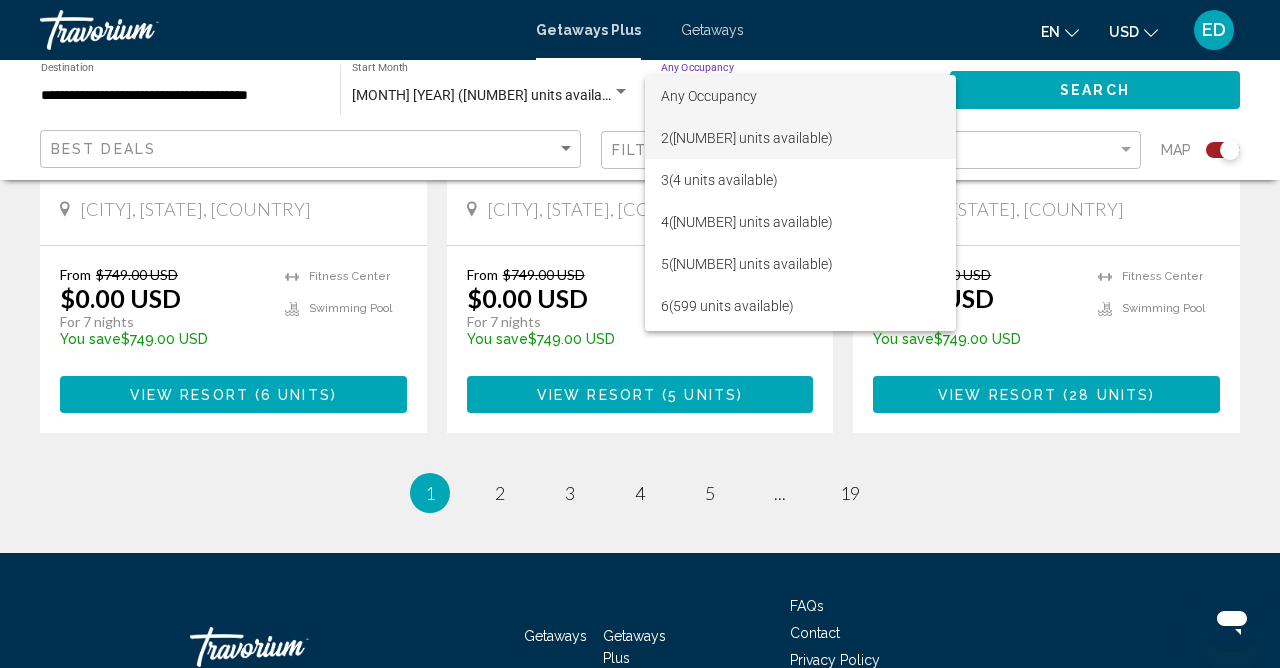 click on "[NUMBER] ([NUMBER] units available)" at bounding box center (800, 138) 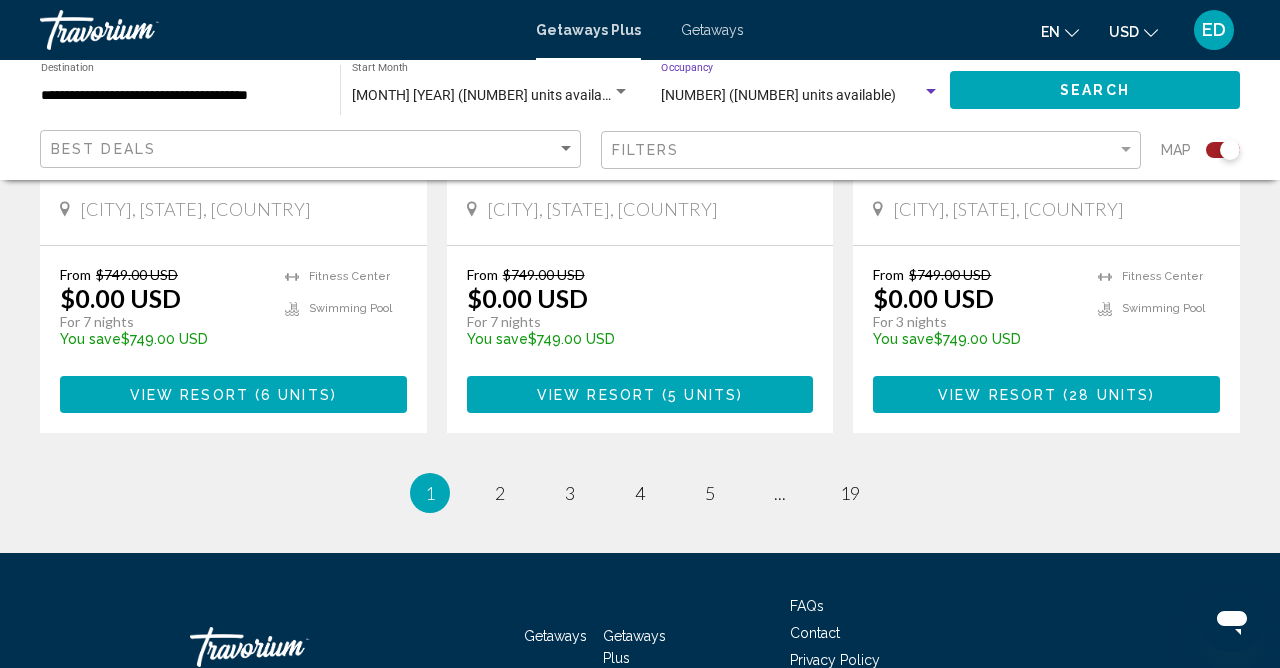 click on "Search" 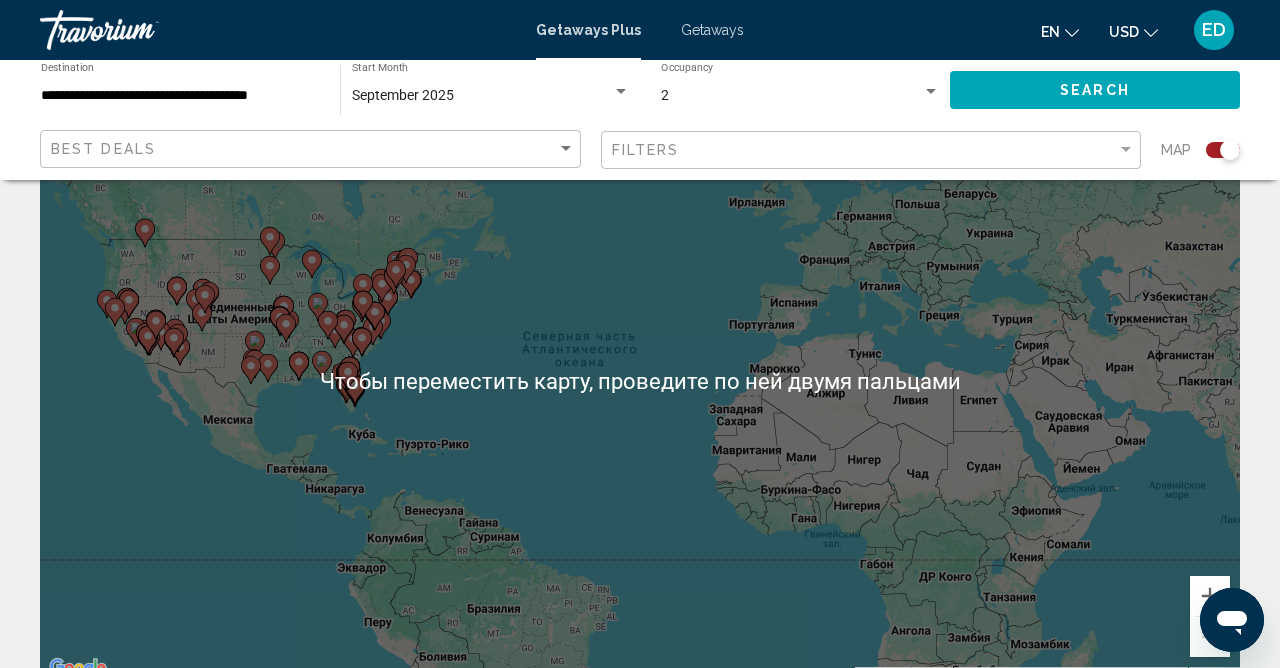 scroll, scrollTop: 462, scrollLeft: 0, axis: vertical 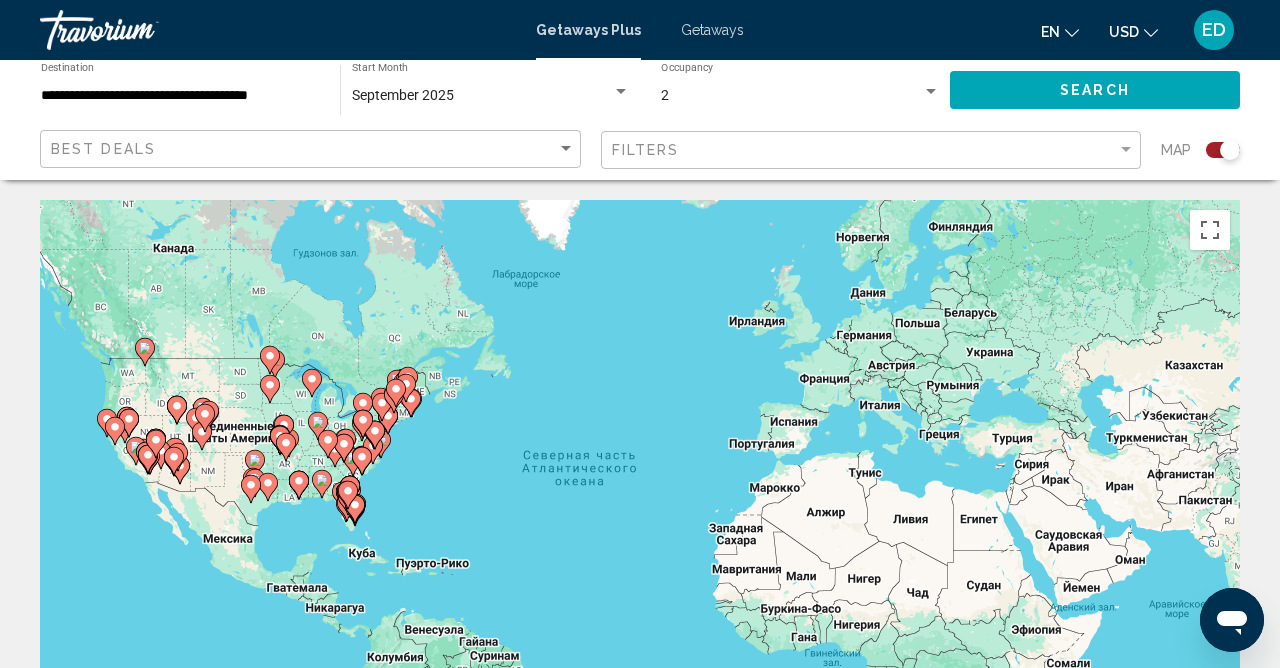 click on "**********" at bounding box center (180, 96) 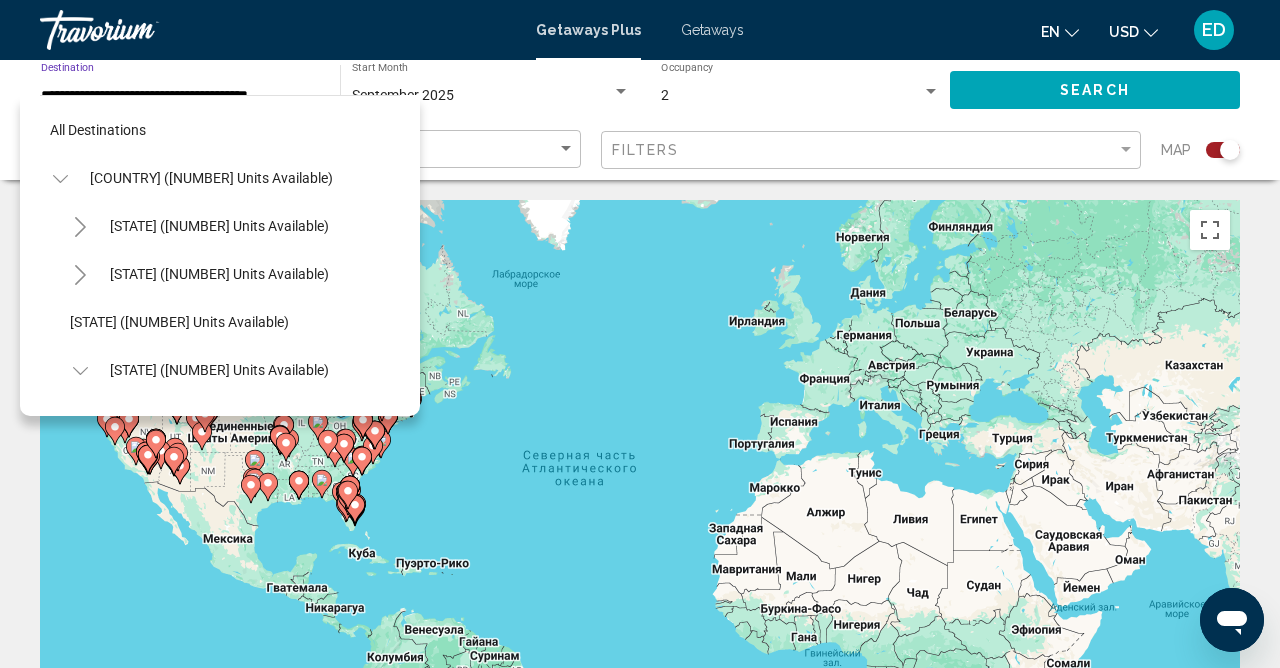 scroll, scrollTop: 263, scrollLeft: 0, axis: vertical 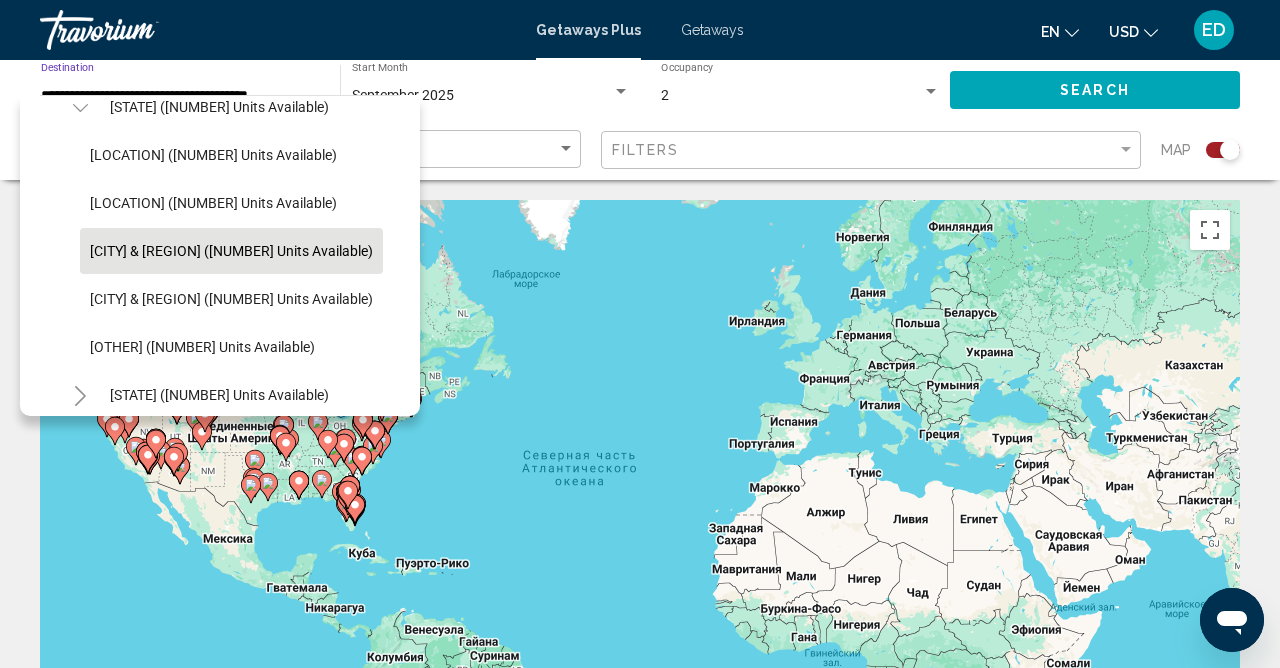 click on "[LOCATION] ([NUMBER] units available)" 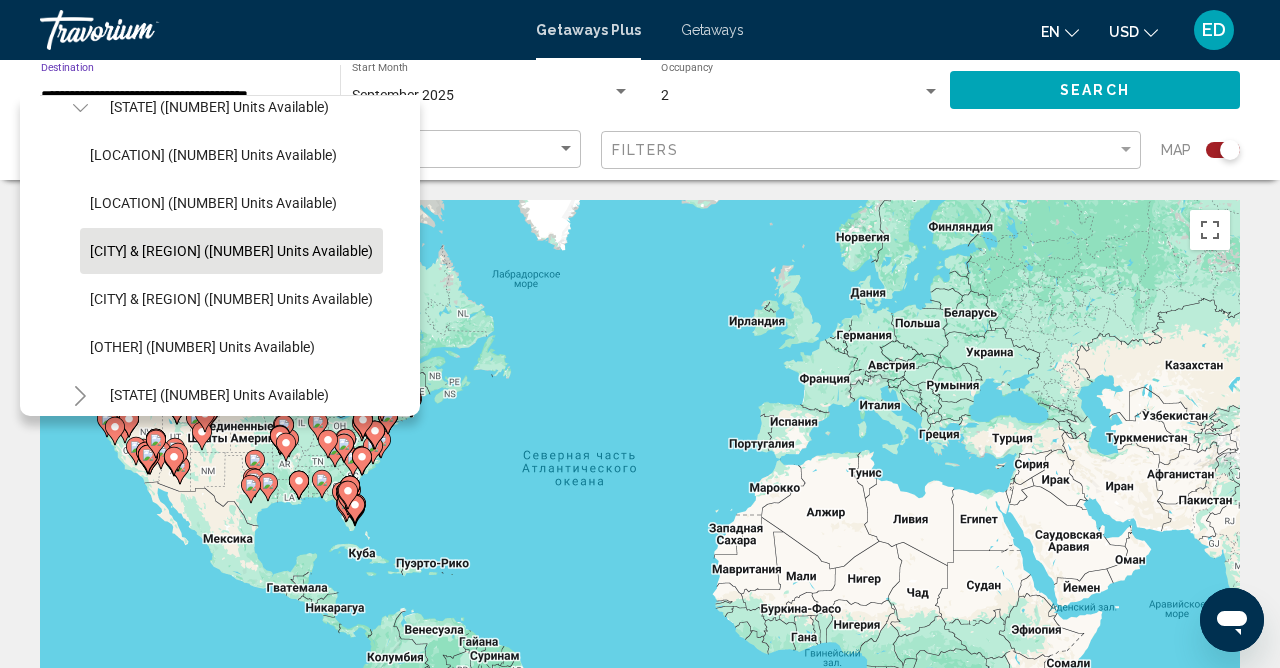 type on "**********" 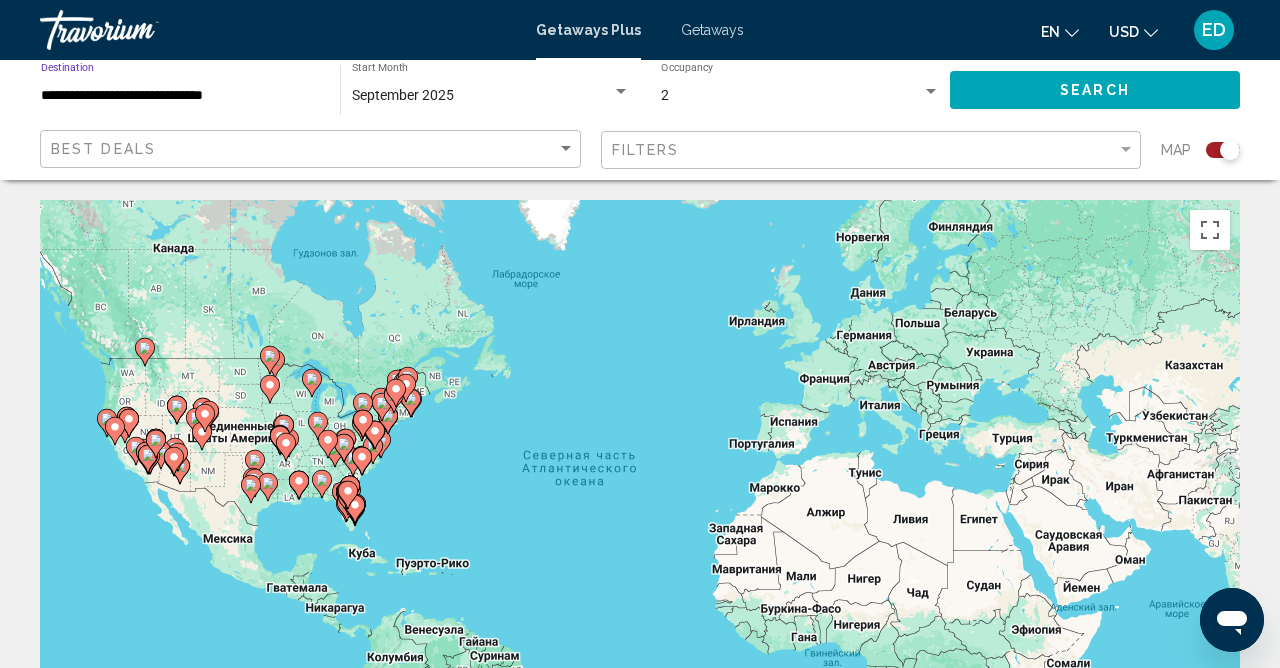 click on "Search" 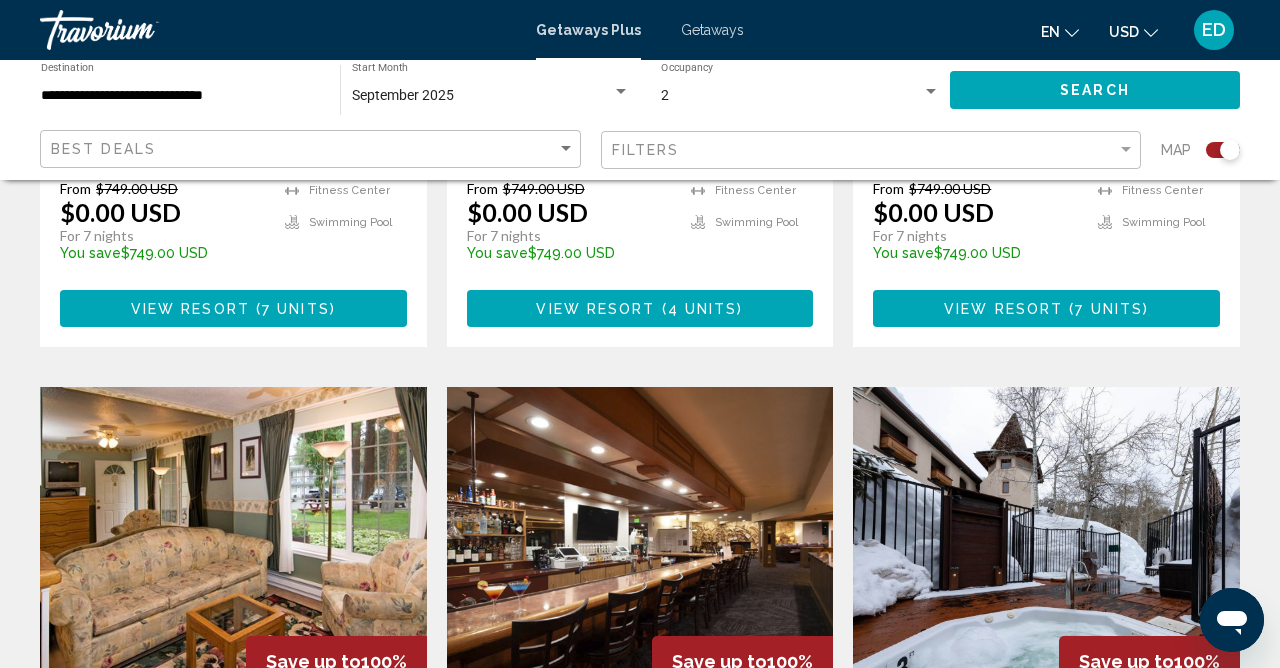 scroll, scrollTop: 1210, scrollLeft: 0, axis: vertical 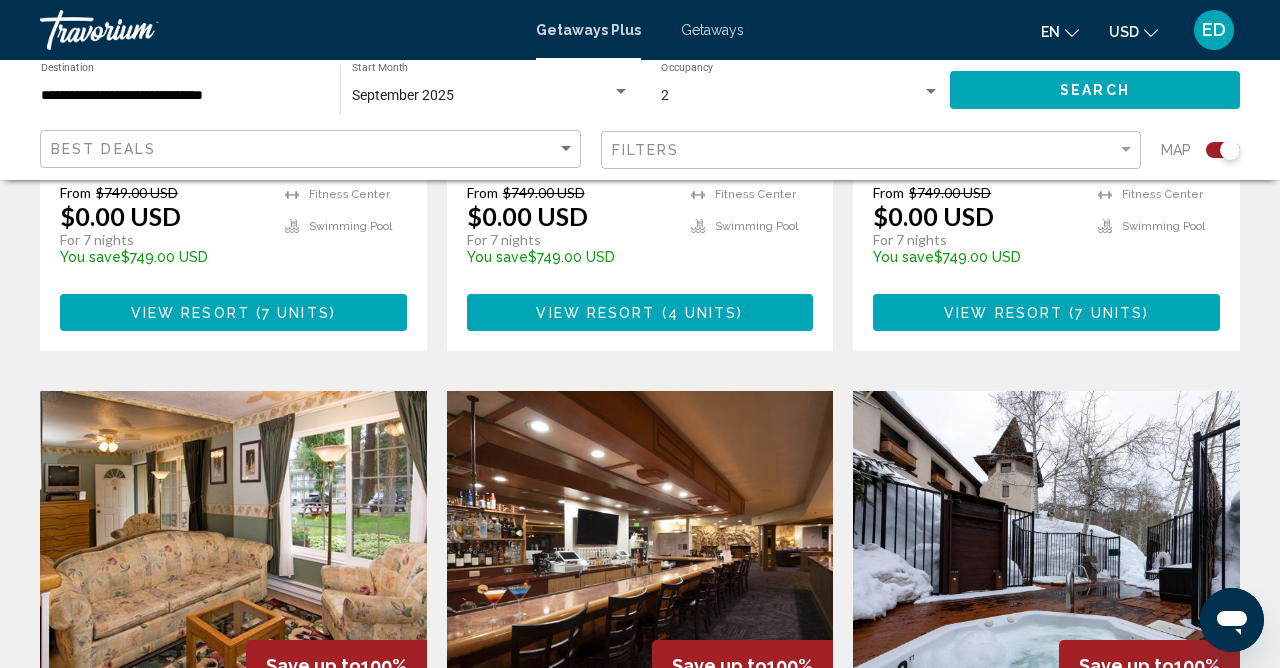 click at bounding box center [640, 551] 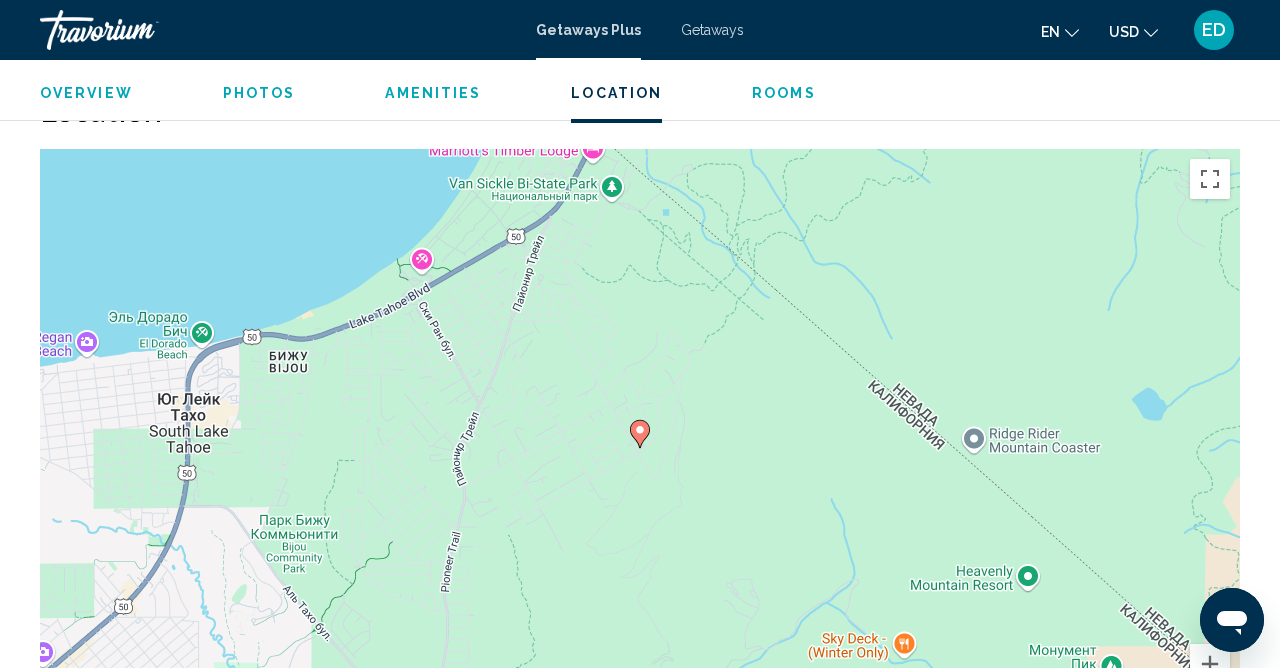 scroll, scrollTop: 3476, scrollLeft: 0, axis: vertical 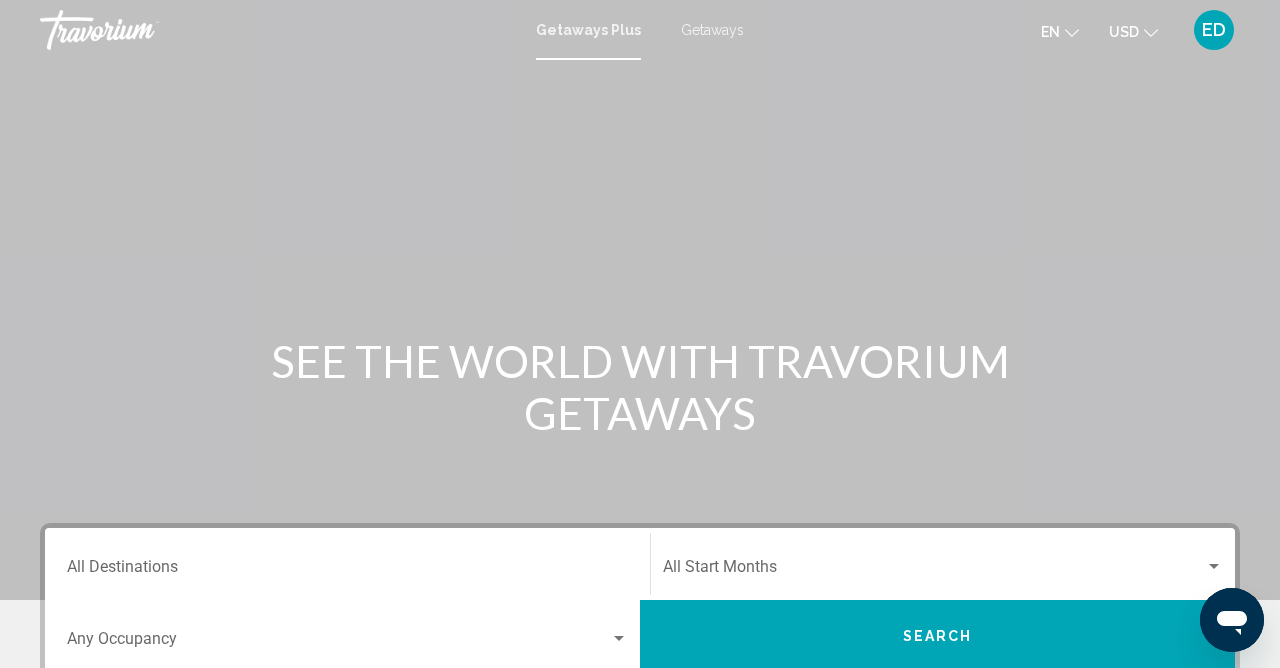 click on "GetawaysPlus Getaways en English Español Français Italiano Português русский USD USD ($) MXN (Mex$) CAD (Can$) GBP (£) EUR (€) AUD (A$) NZD (NZ$) CNY (CN¥) ED Login" at bounding box center (640, 30) 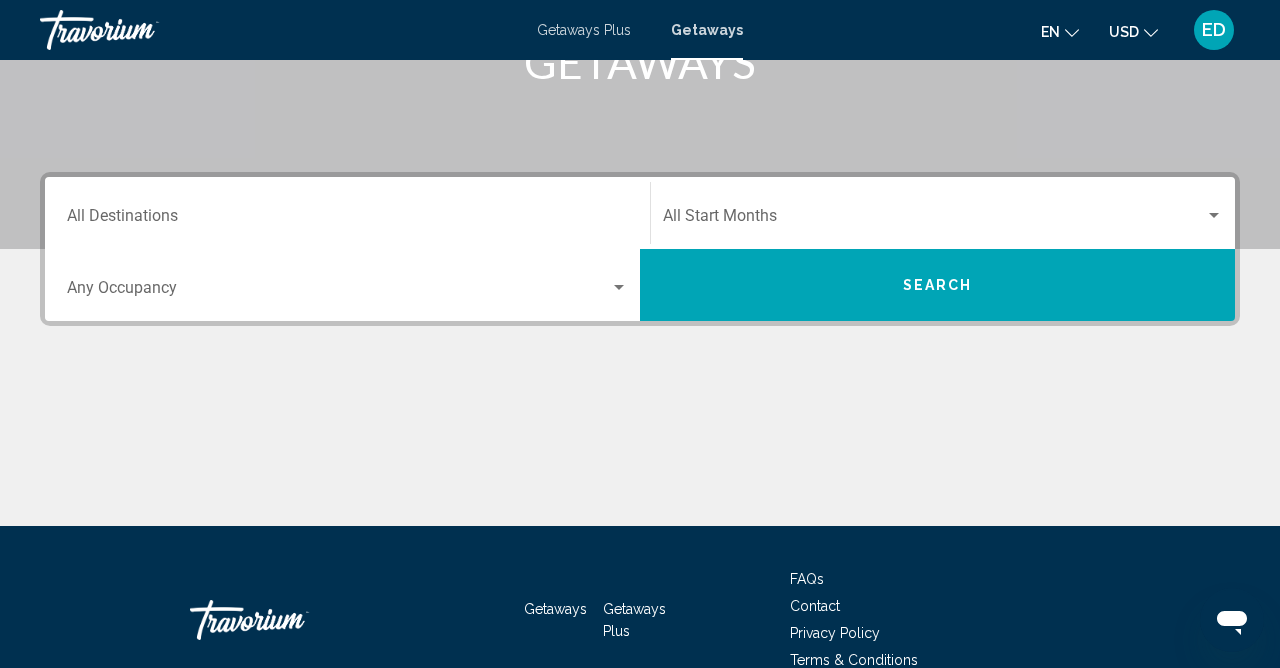 scroll, scrollTop: 352, scrollLeft: 0, axis: vertical 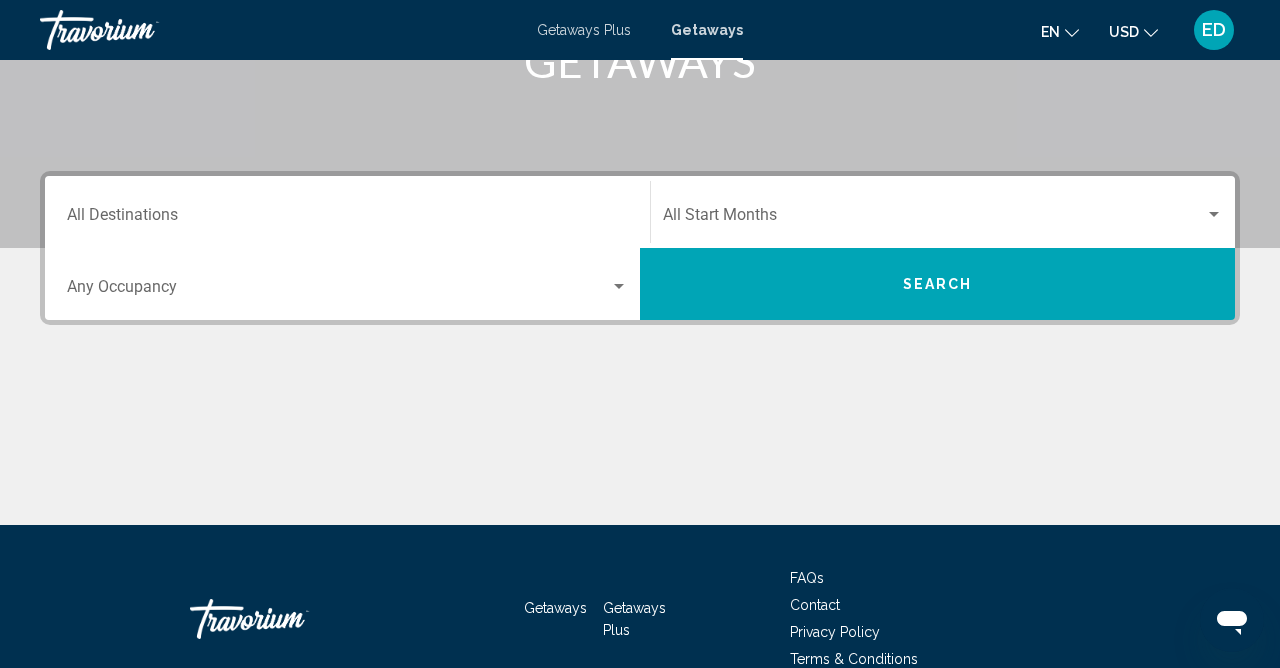 click on "Destination All Destinations" at bounding box center (347, 219) 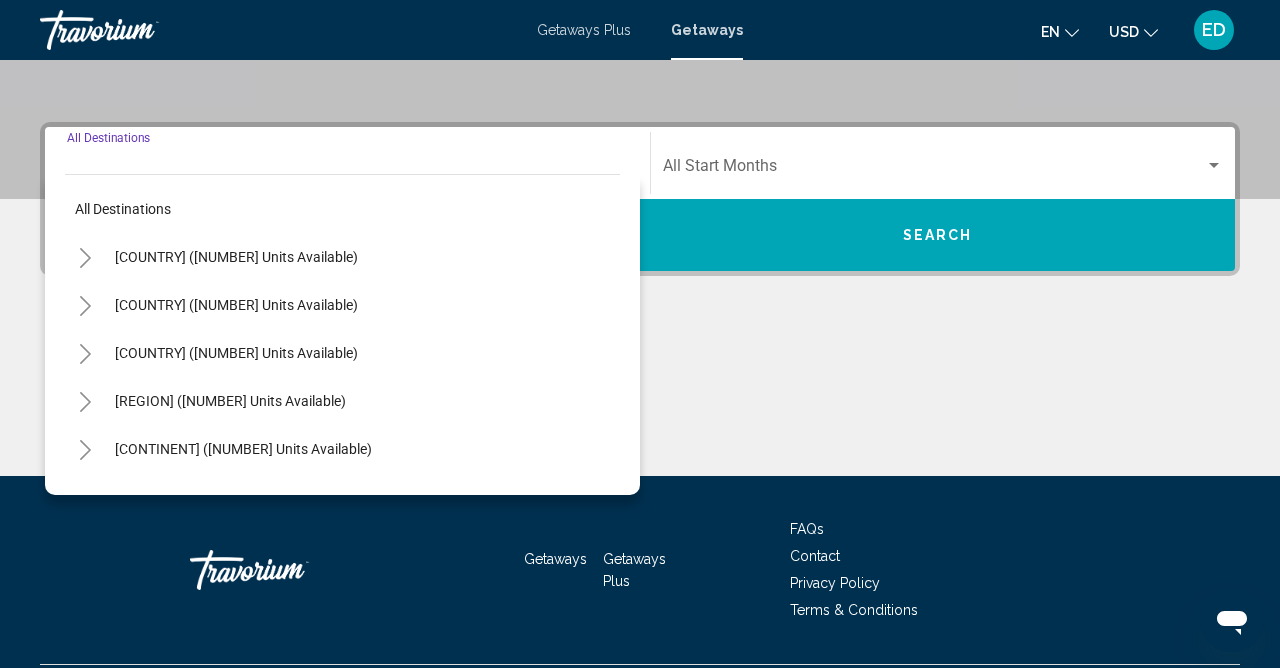 scroll, scrollTop: 454, scrollLeft: 0, axis: vertical 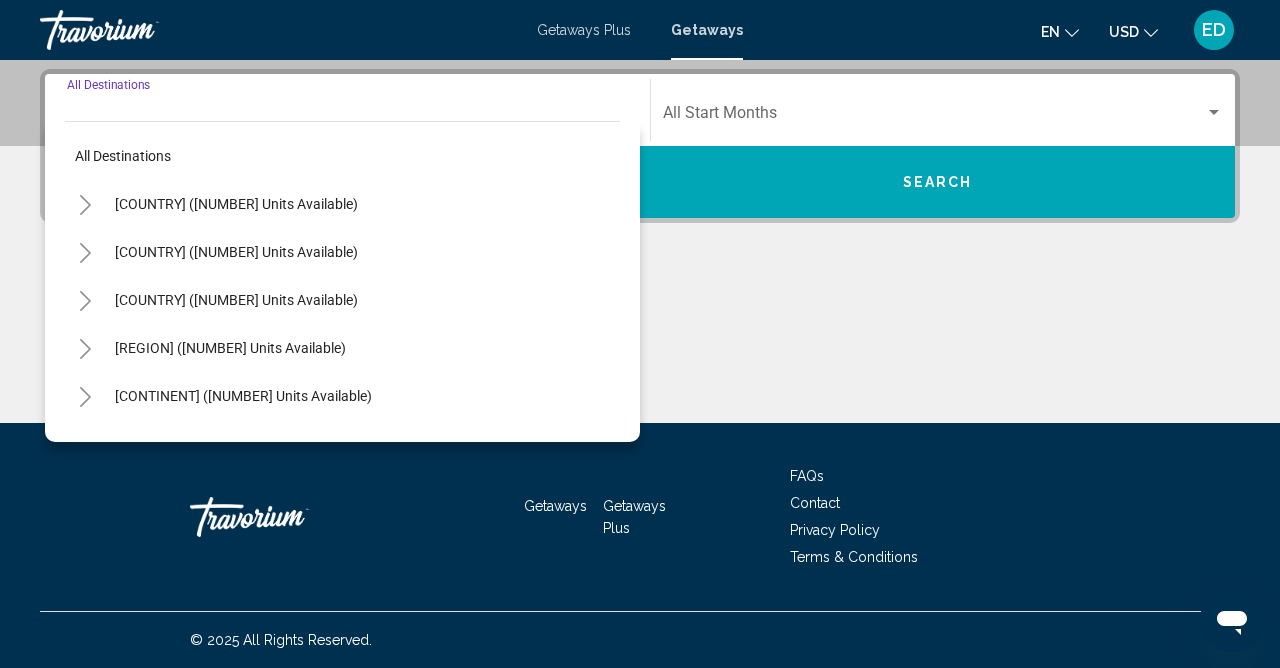 click on "[COUNTRY] ([NUMBER] units available)" at bounding box center (236, 252) 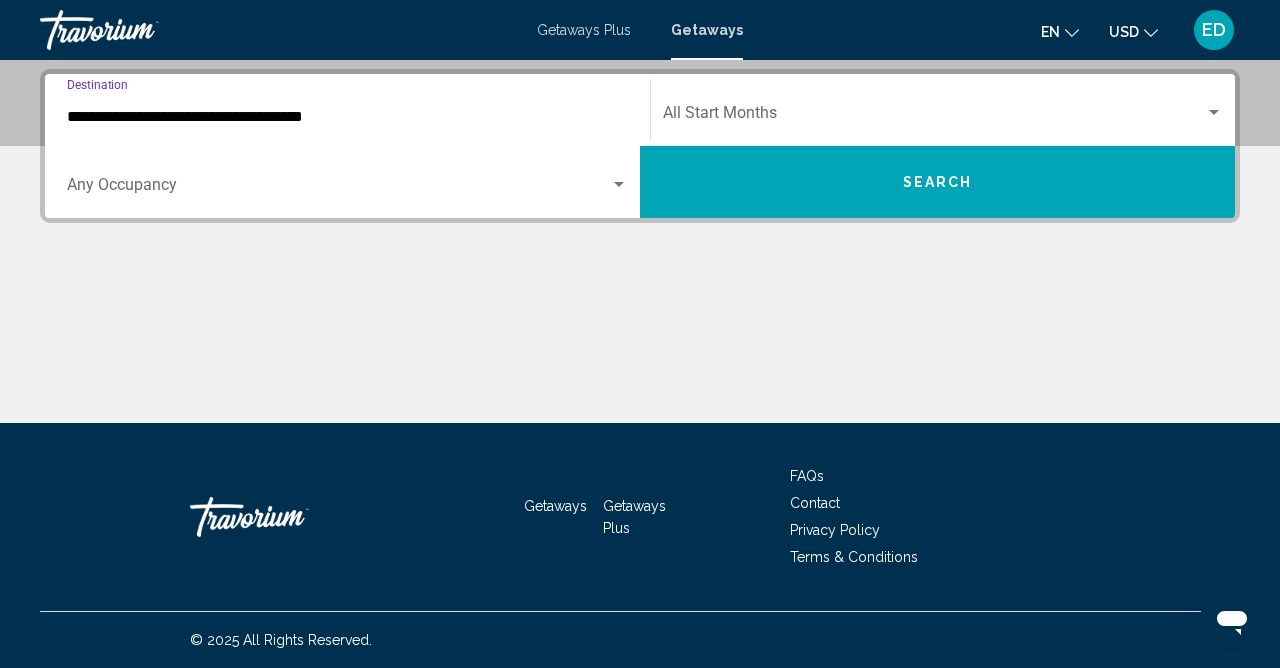 click on "**********" at bounding box center (347, 117) 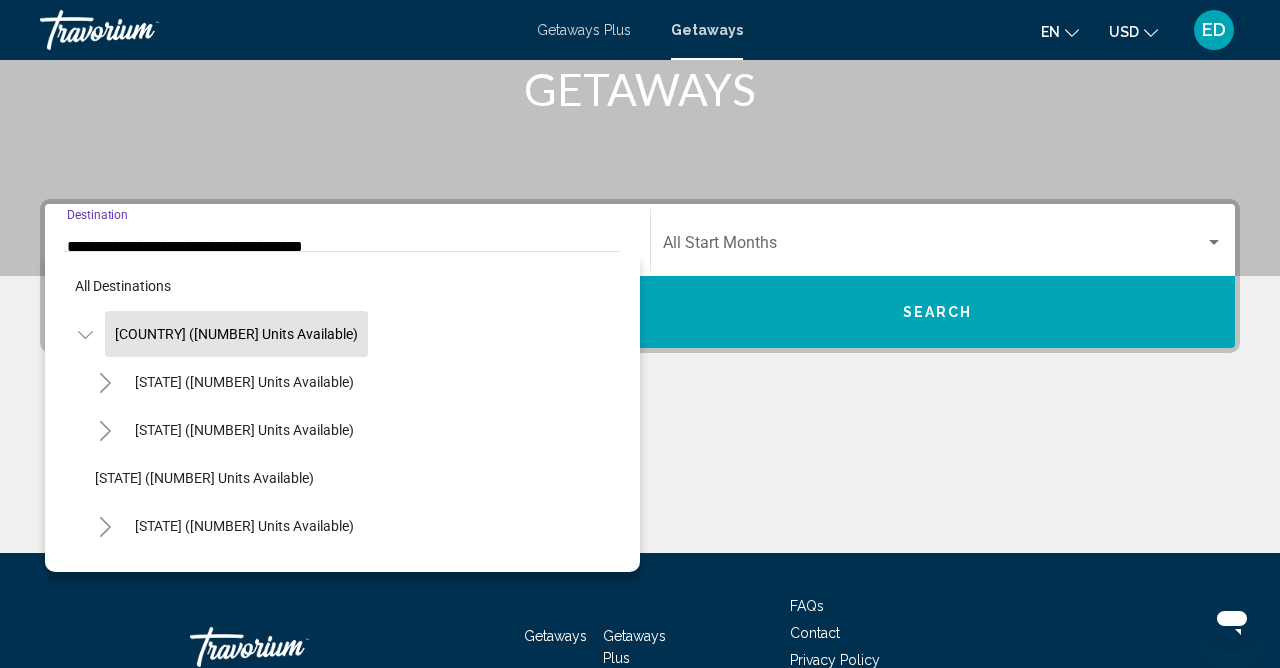 click 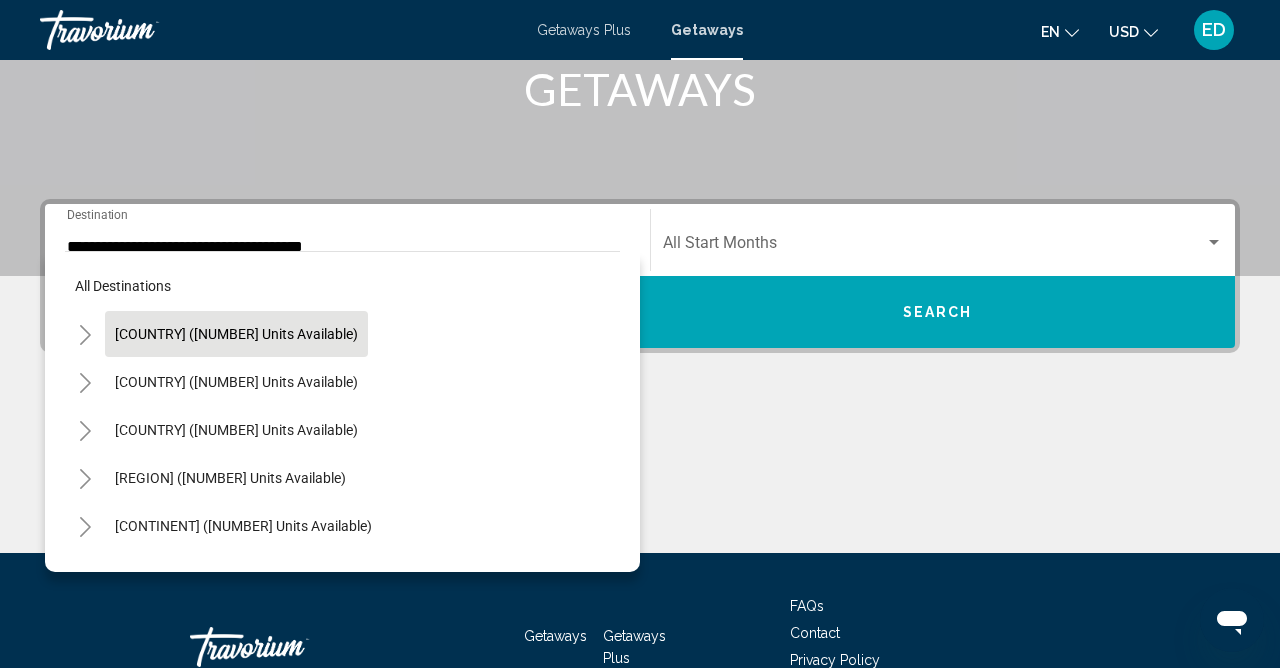 click 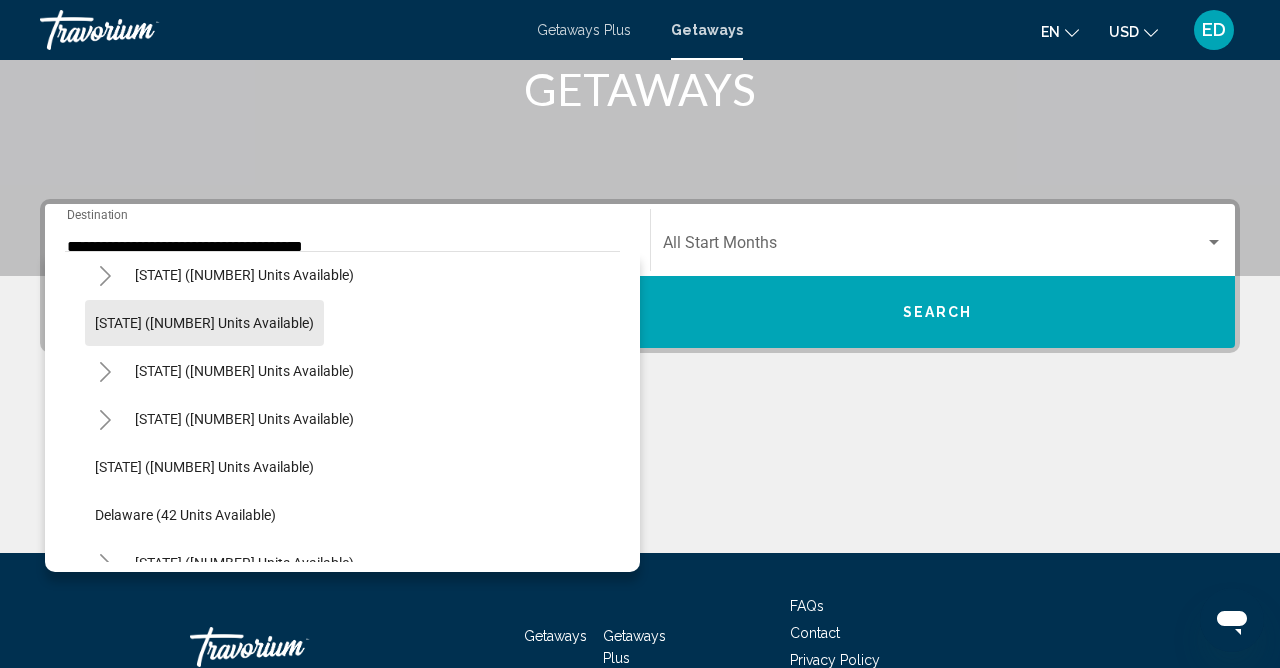 scroll, scrollTop: 157, scrollLeft: 0, axis: vertical 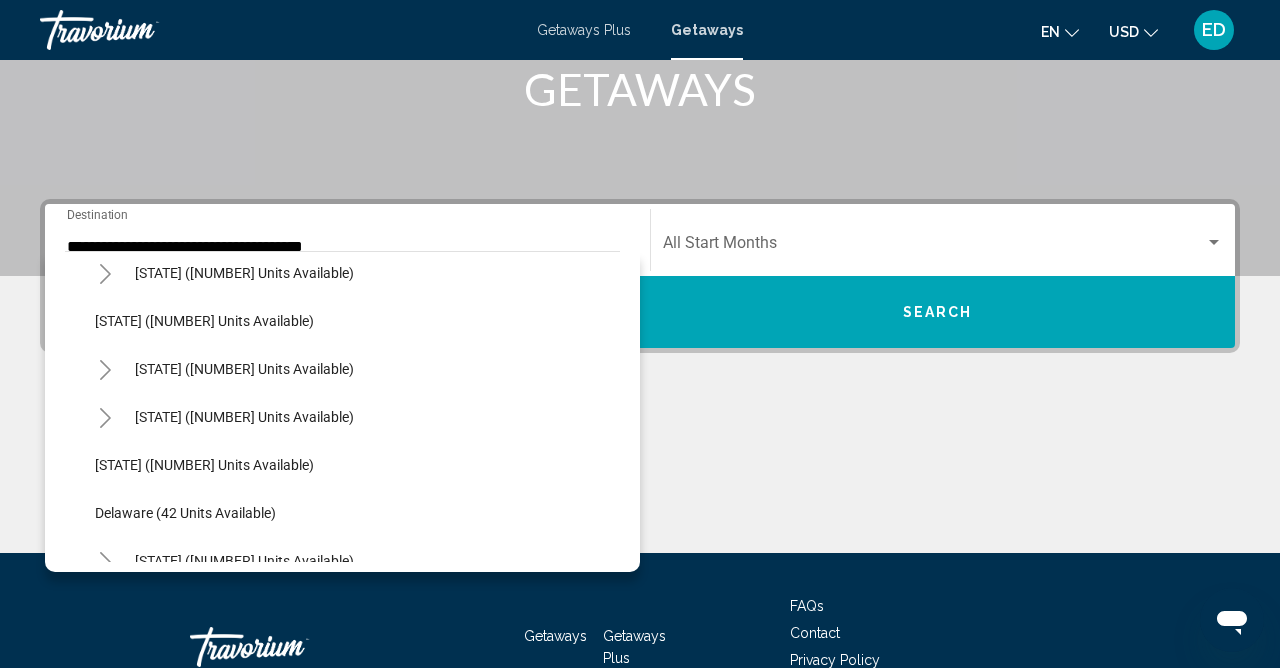 click 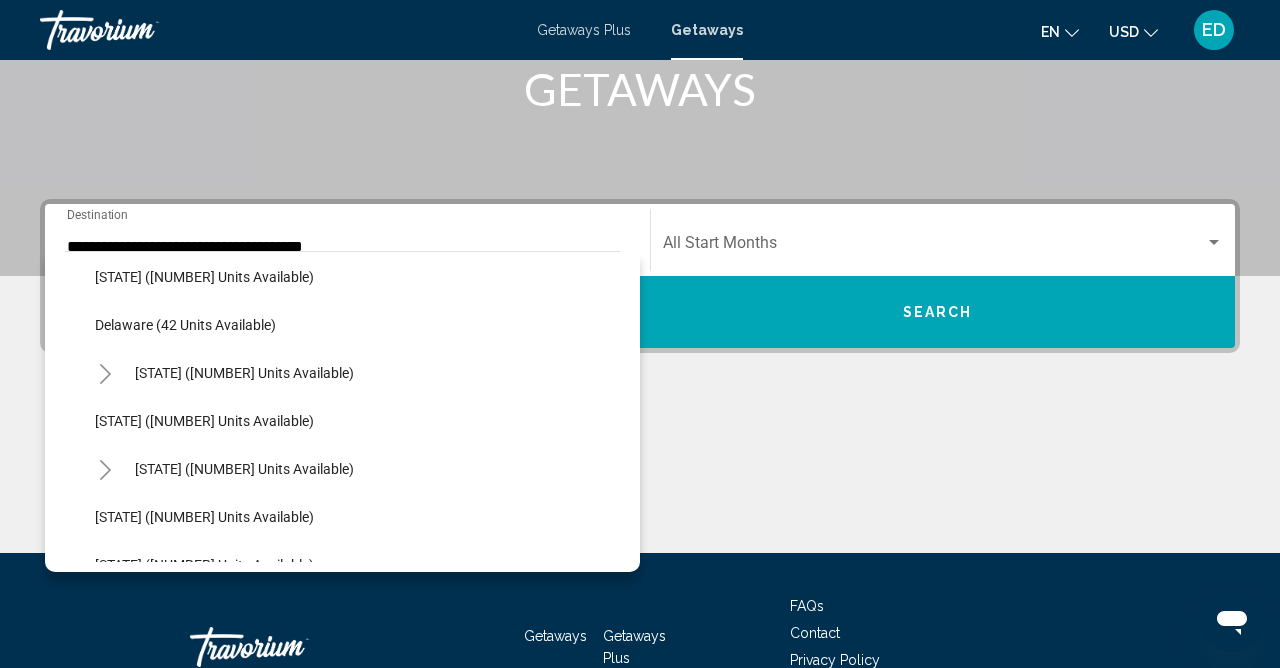 scroll, scrollTop: 641, scrollLeft: 0, axis: vertical 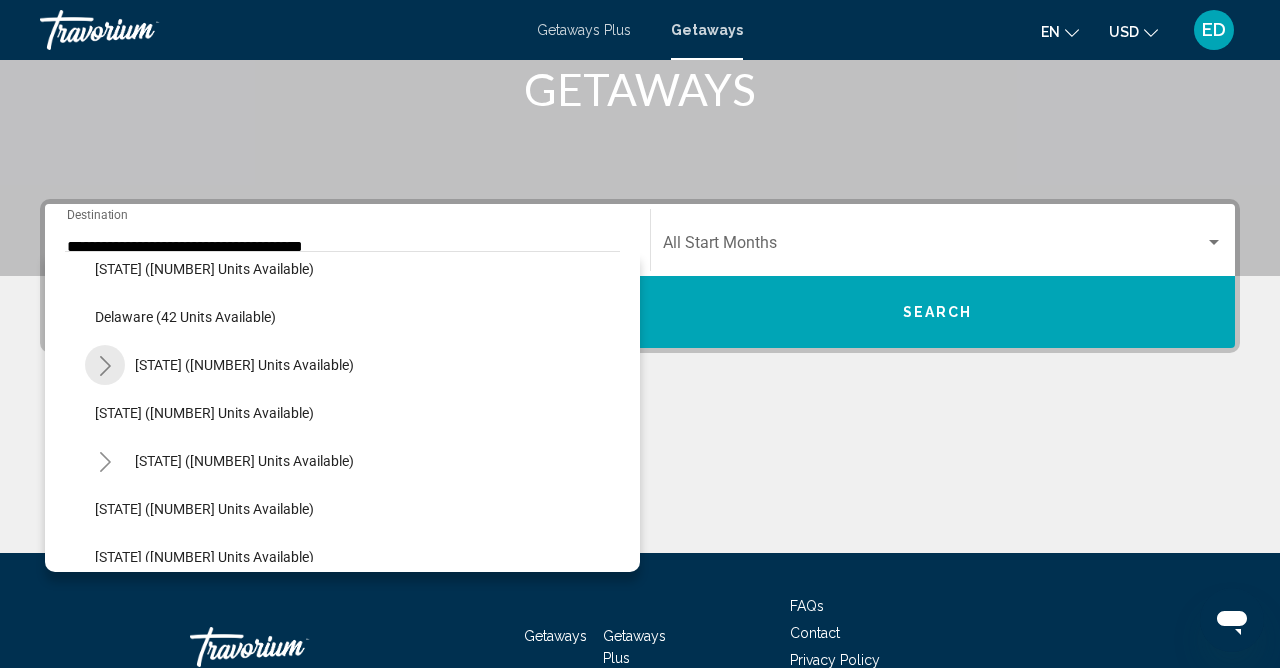 click 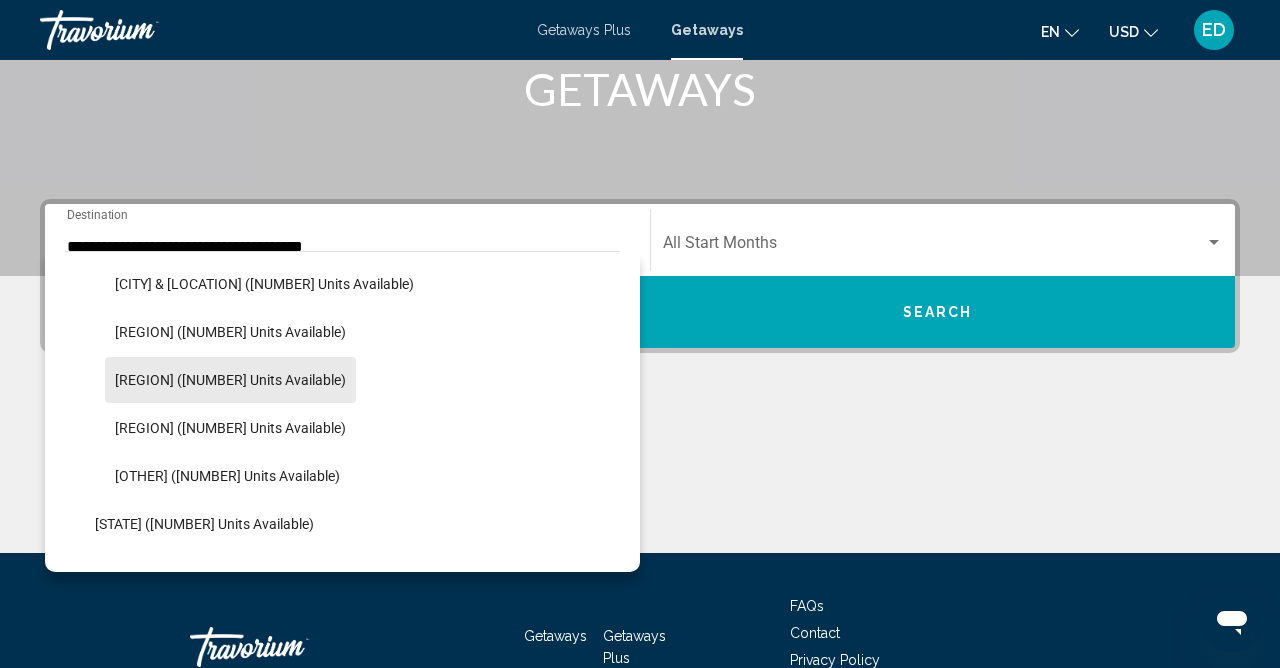 scroll, scrollTop: 771, scrollLeft: 0, axis: vertical 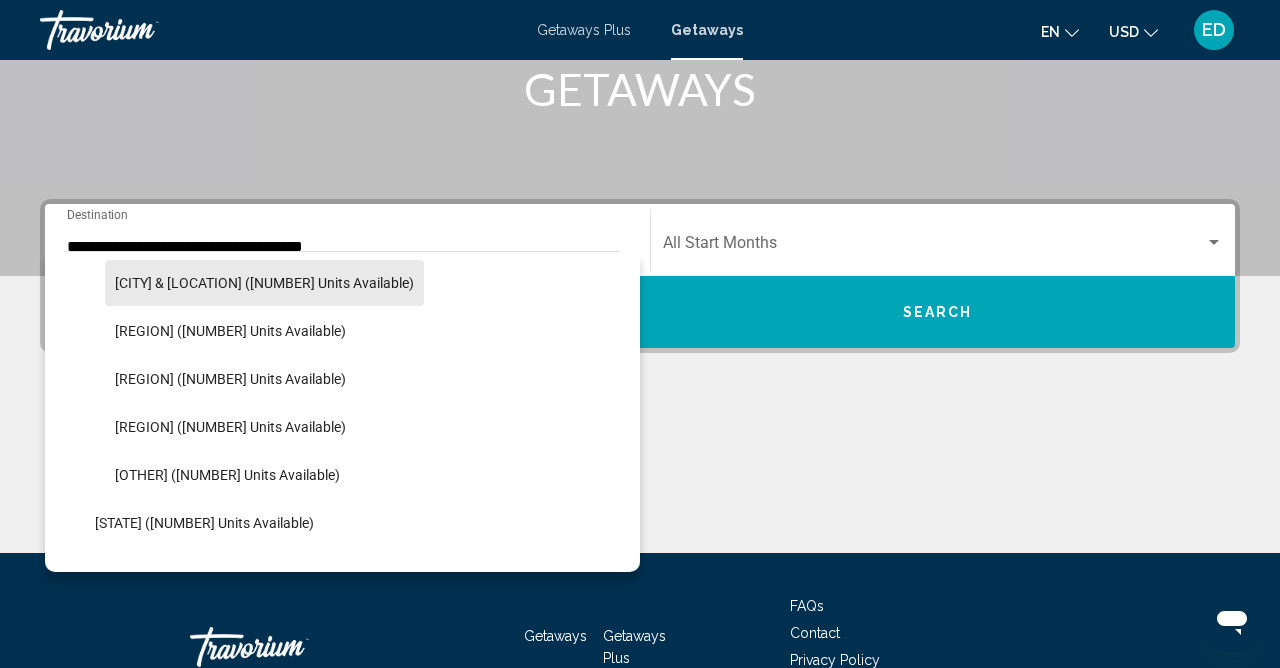 click on "[CITY] & [LOCATION] ([NUMBER] units available)" 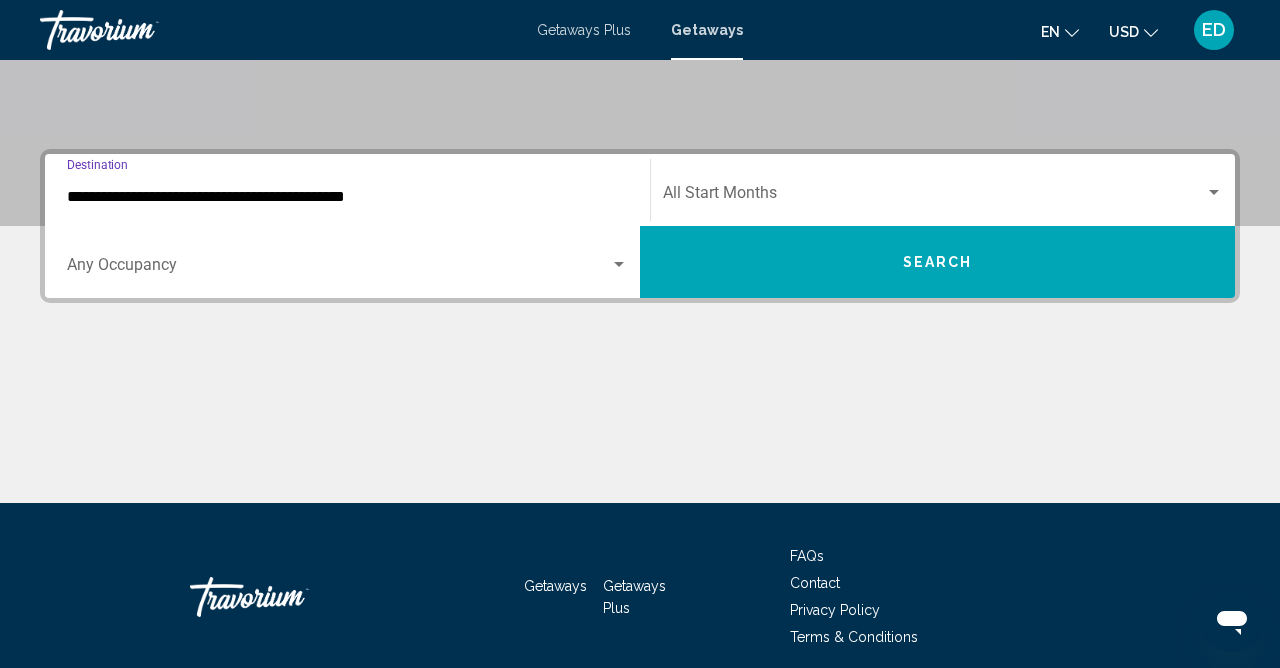 scroll, scrollTop: 454, scrollLeft: 0, axis: vertical 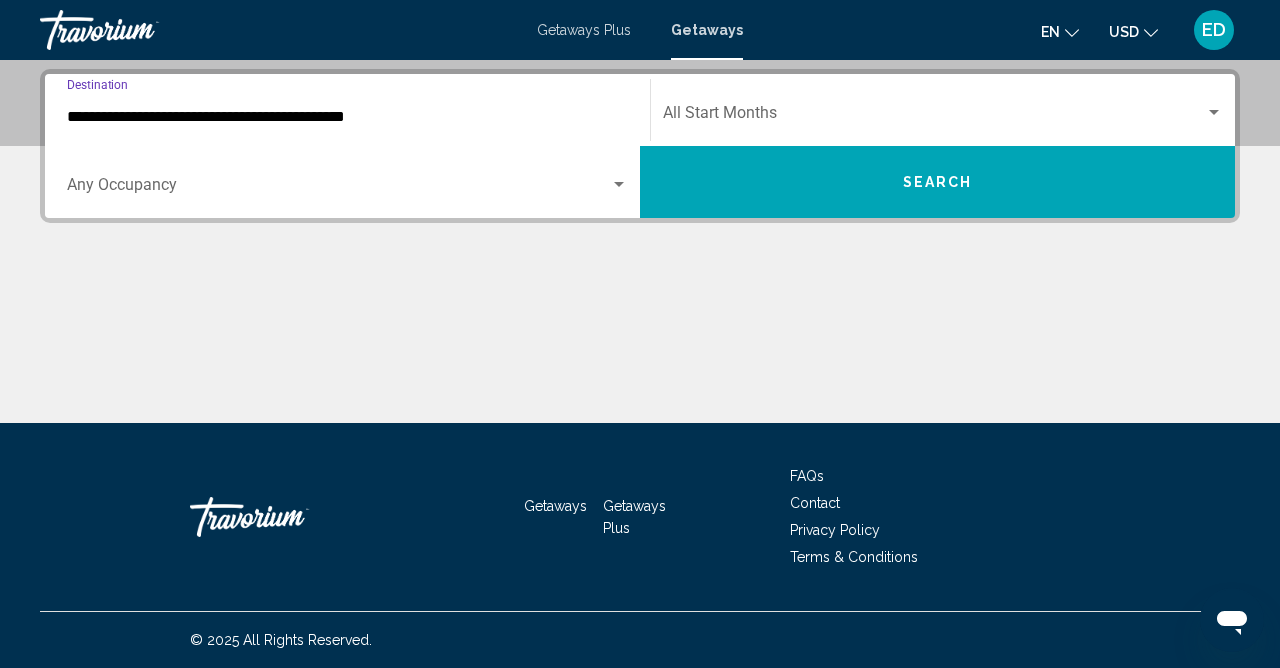 click at bounding box center [934, 117] 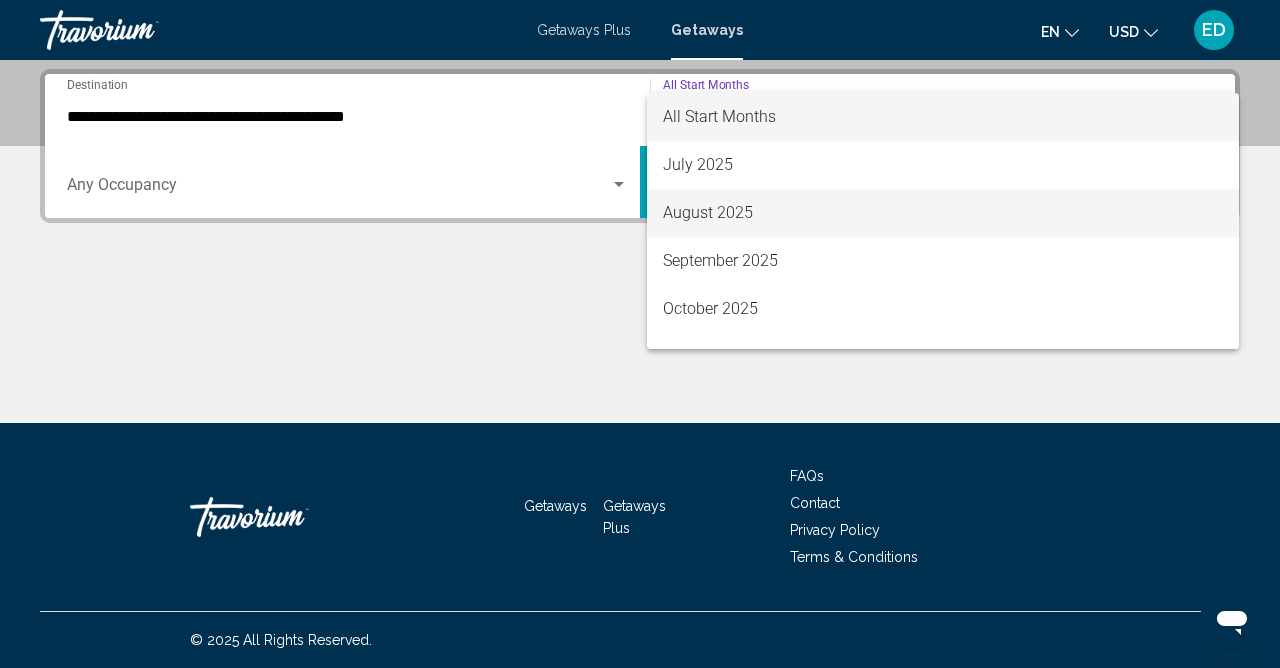 click on "August 2025" at bounding box center (943, 213) 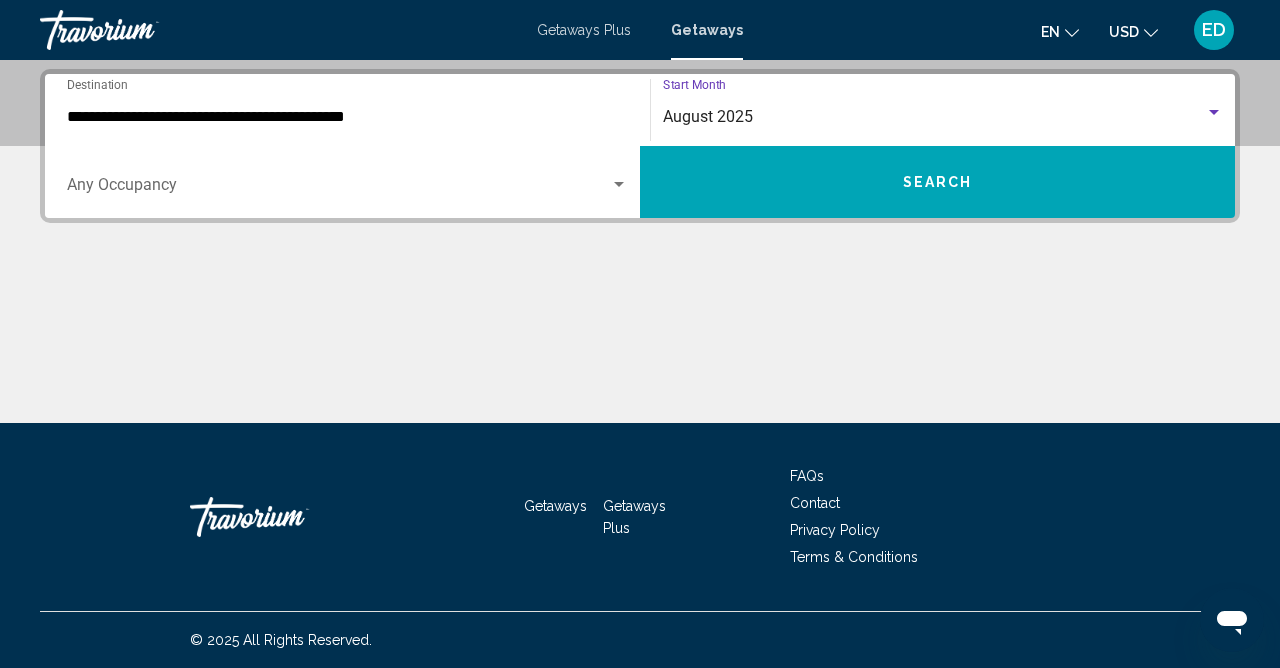 click on "Search" at bounding box center [937, 182] 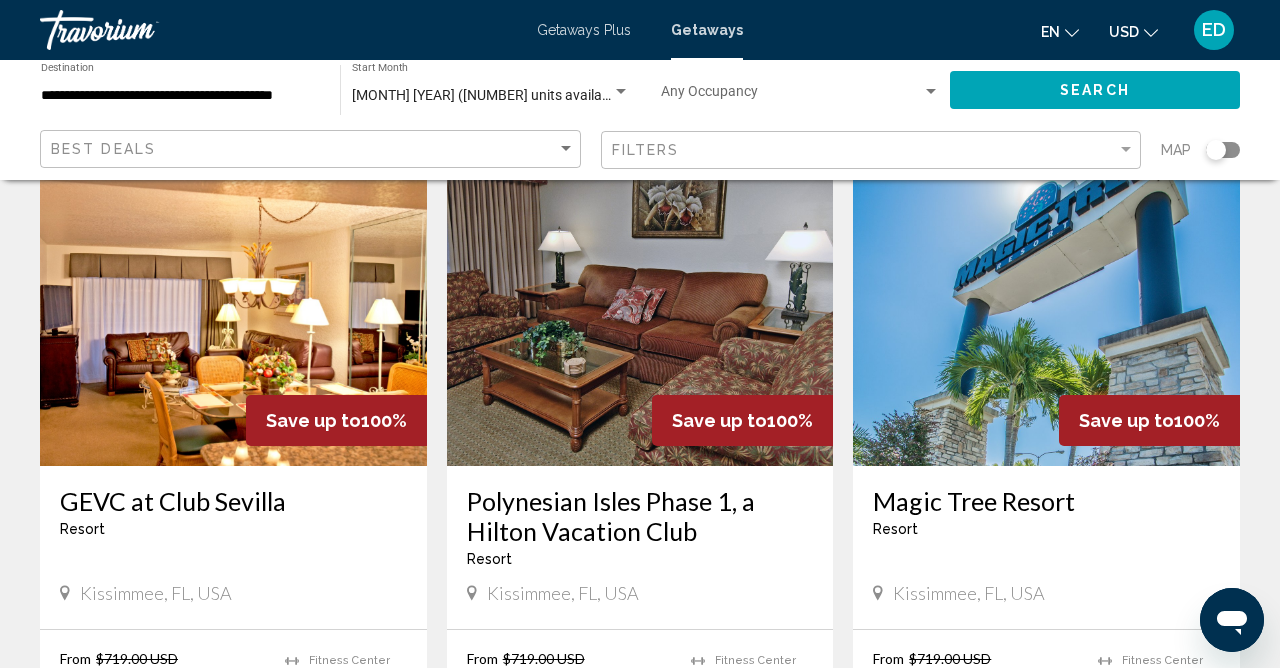 scroll, scrollTop: 2289, scrollLeft: 0, axis: vertical 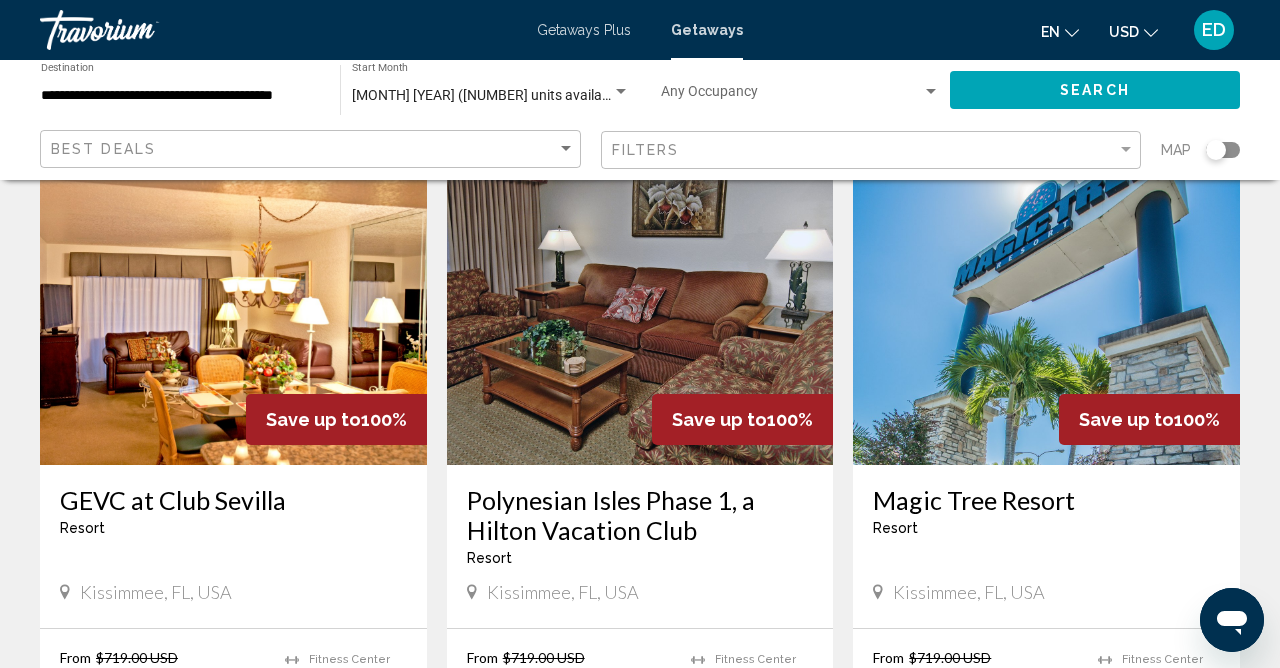 click at bounding box center (640, 305) 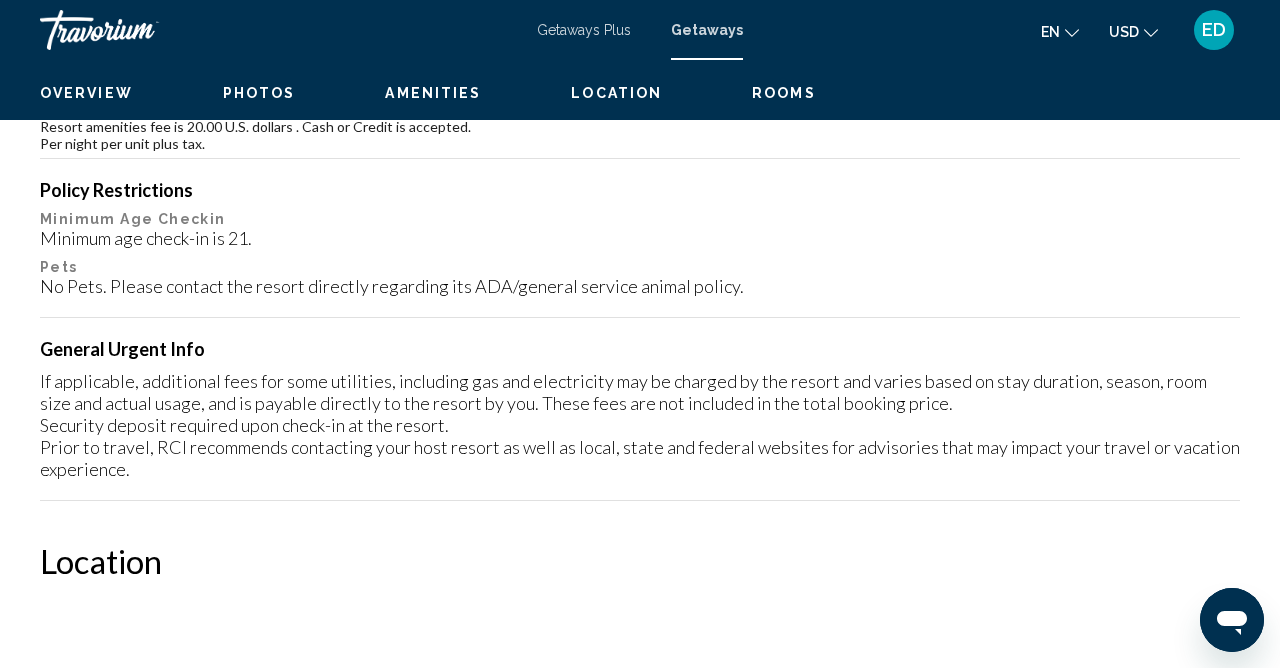scroll, scrollTop: 201, scrollLeft: 0, axis: vertical 